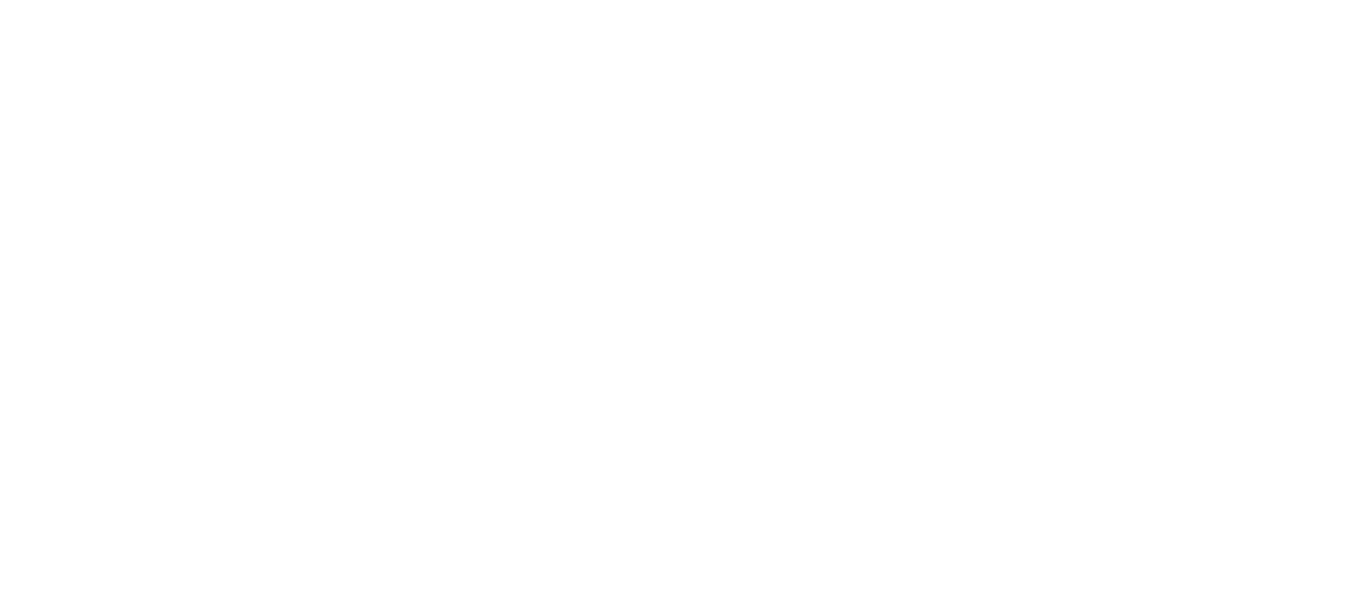 scroll, scrollTop: 0, scrollLeft: 0, axis: both 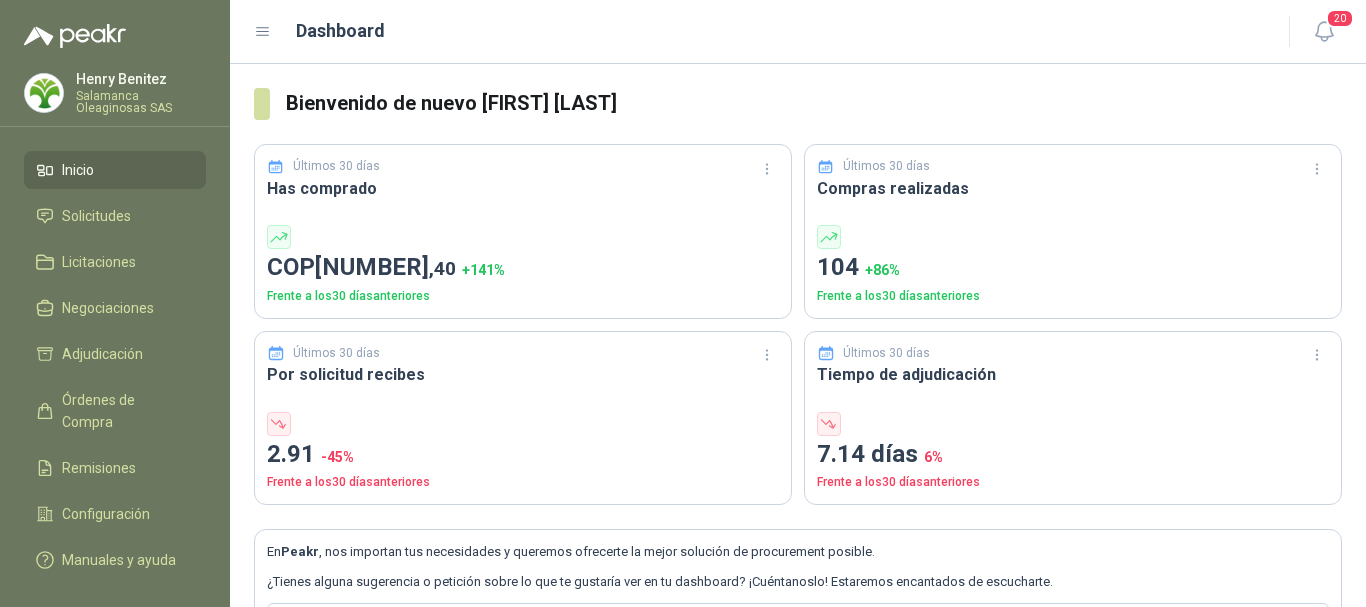 click on "Henry Benitez" at bounding box center [141, 79] 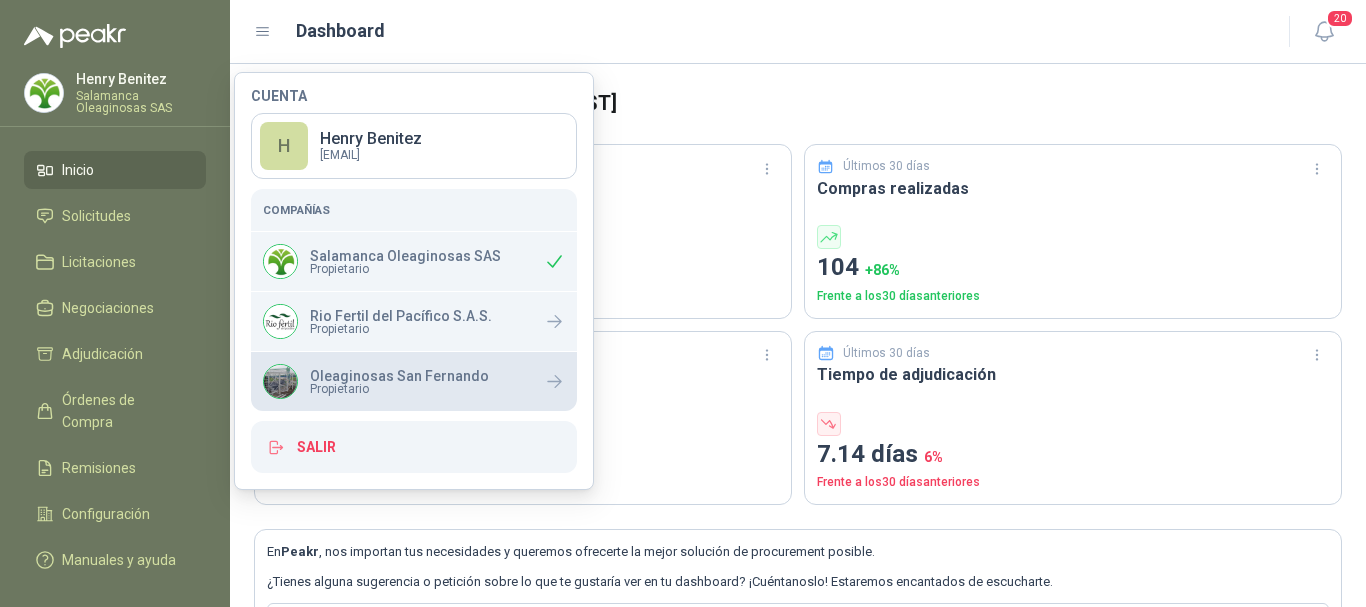 click on "Oleaginosas San Fernando" at bounding box center [399, 376] 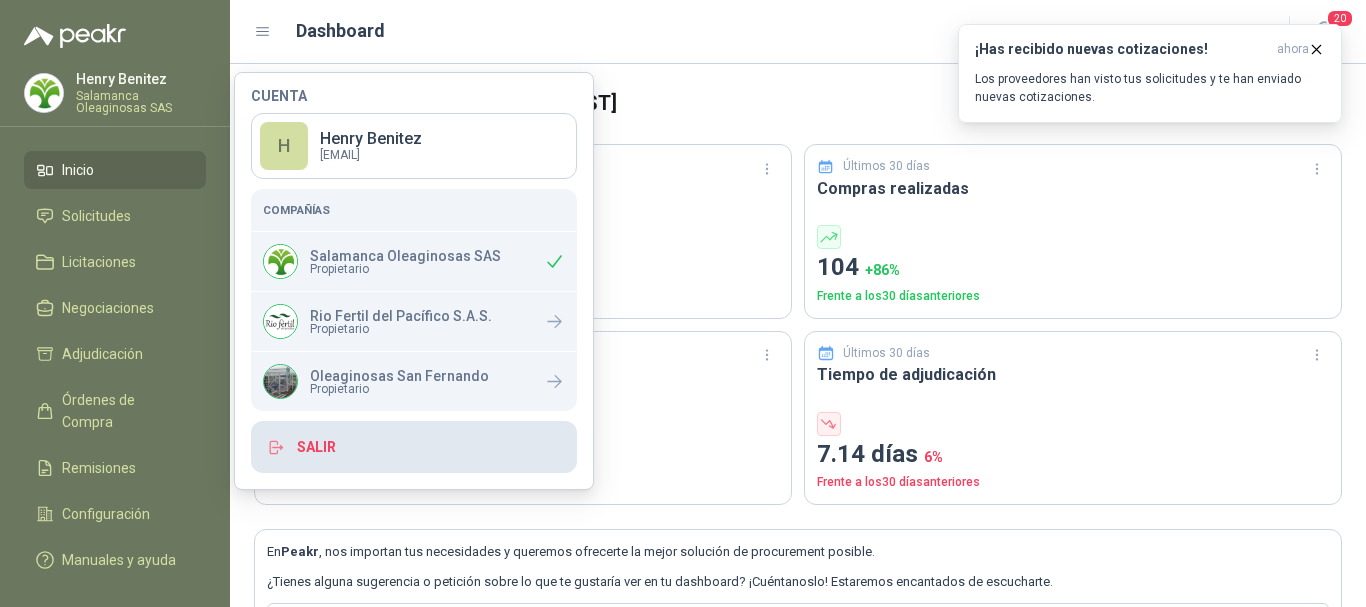click on "Salir" at bounding box center (414, 447) 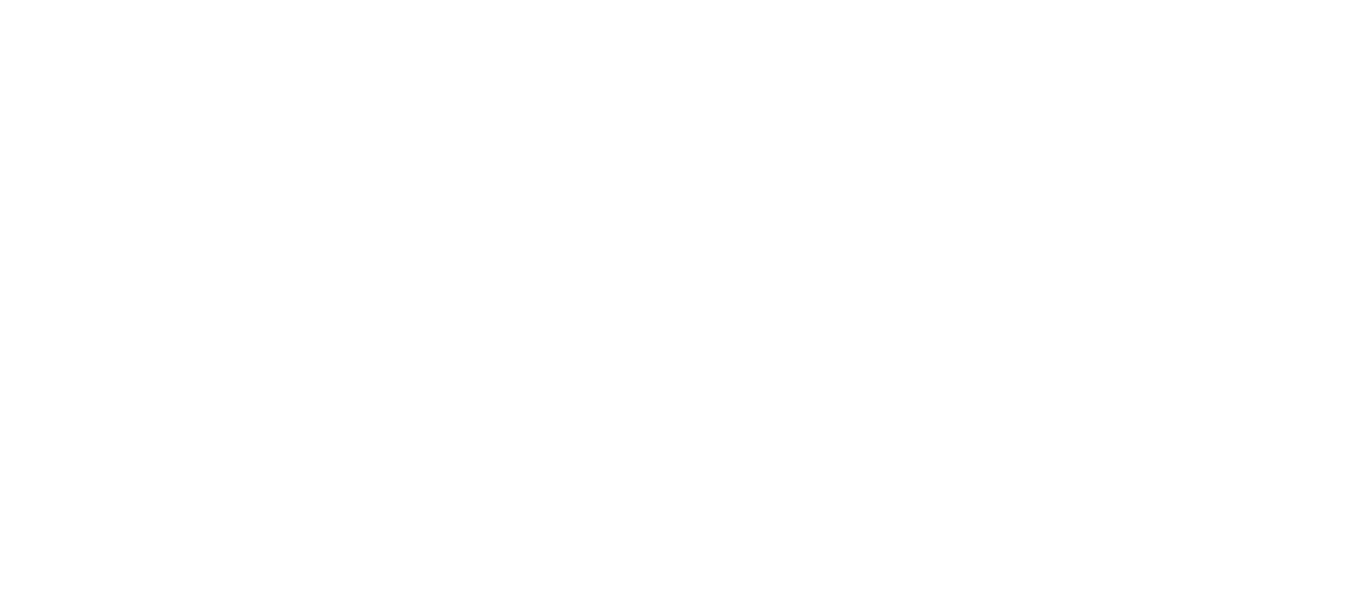 scroll, scrollTop: 0, scrollLeft: 0, axis: both 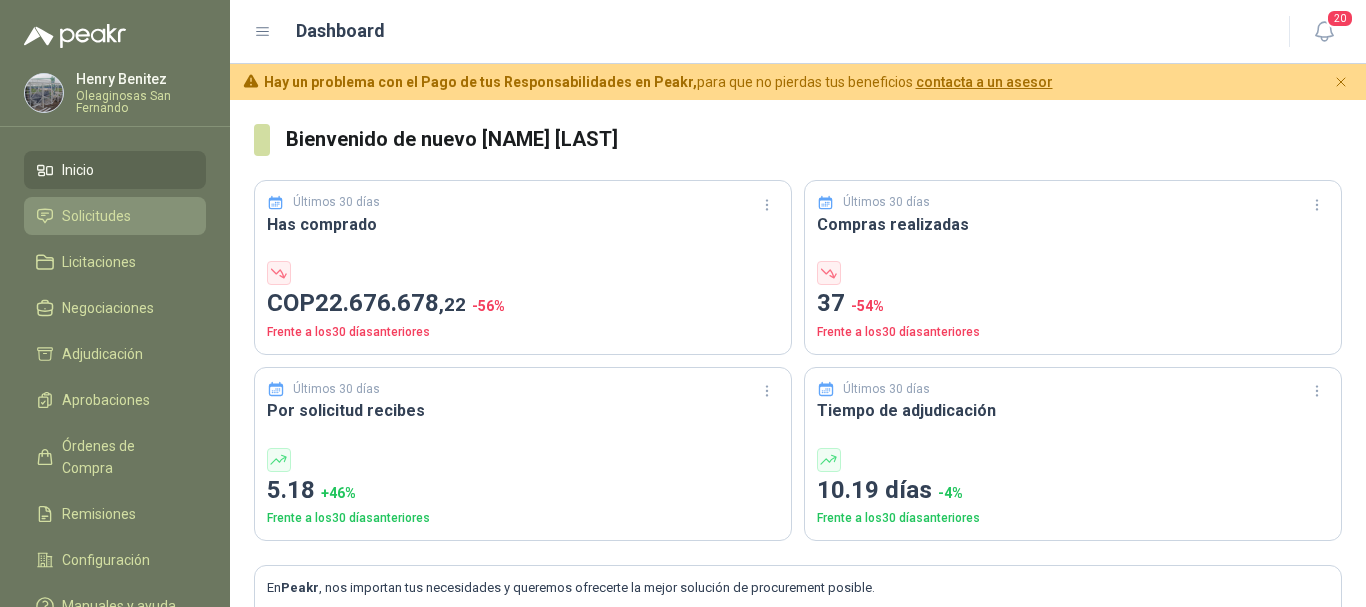 click on "Solicitudes" at bounding box center [96, 216] 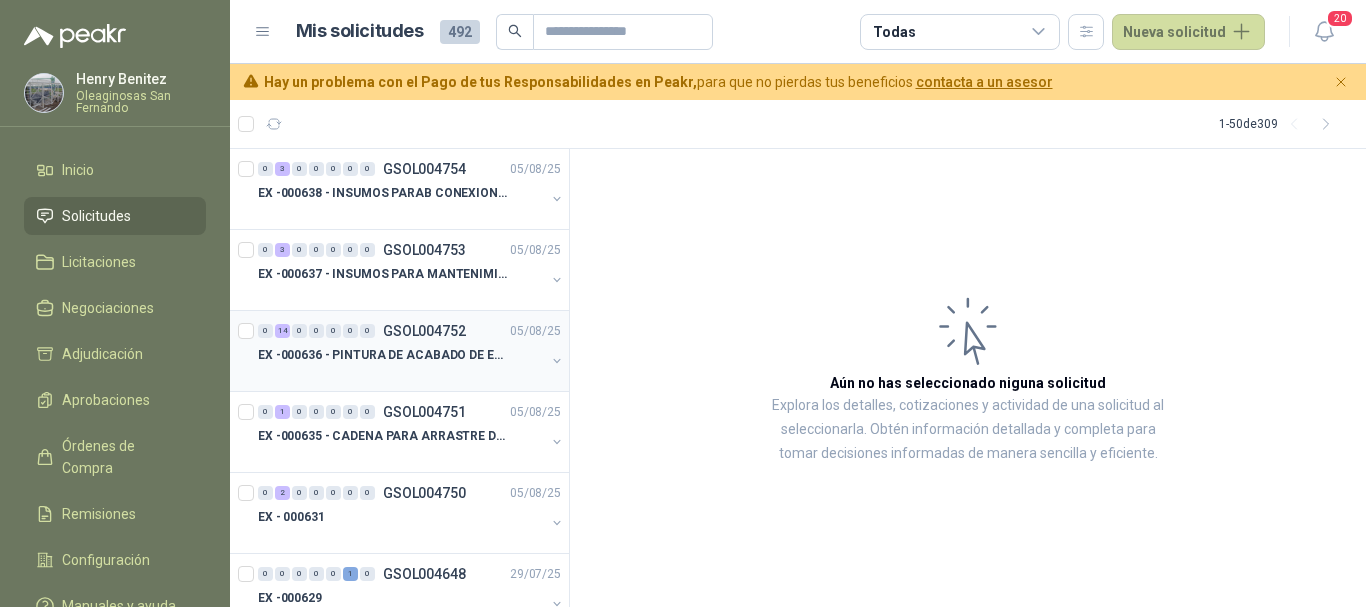 click at bounding box center [401, 375] 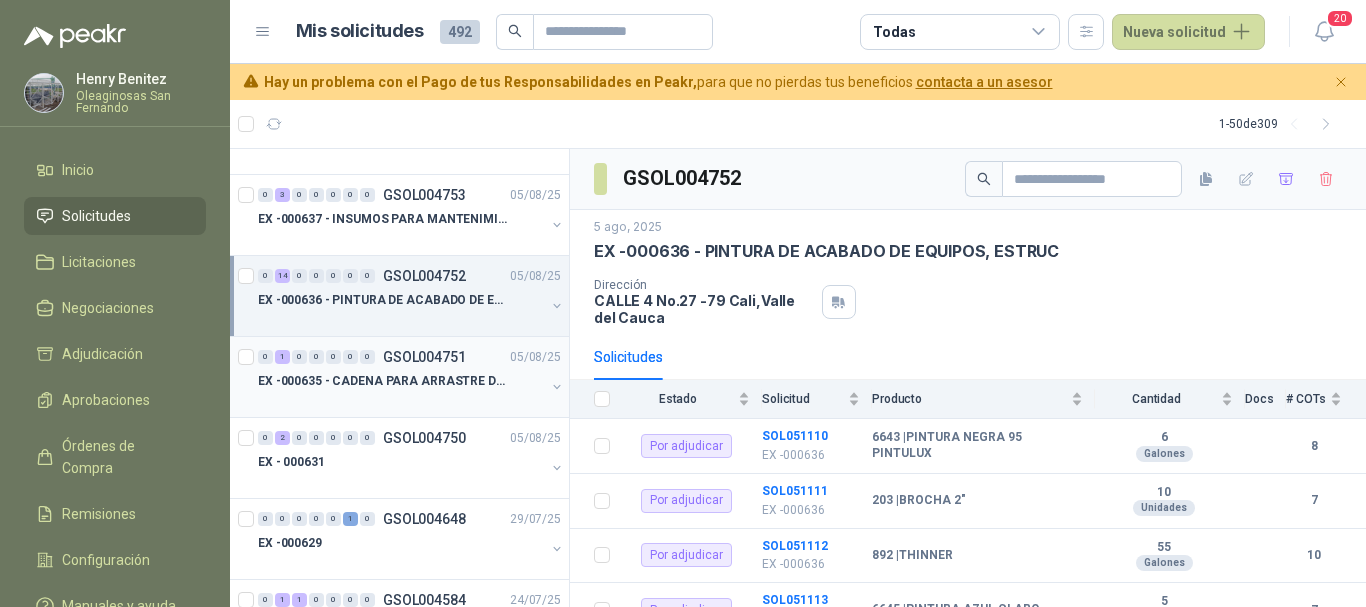 scroll, scrollTop: 100, scrollLeft: 0, axis: vertical 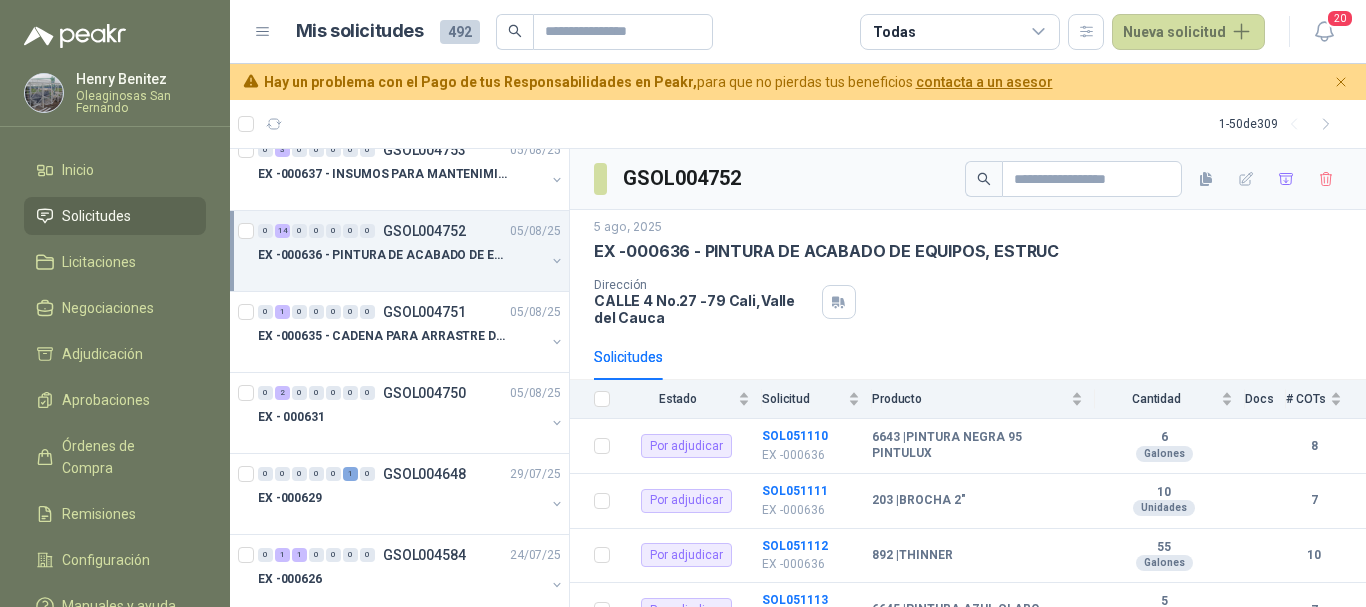 click at bounding box center [401, 275] 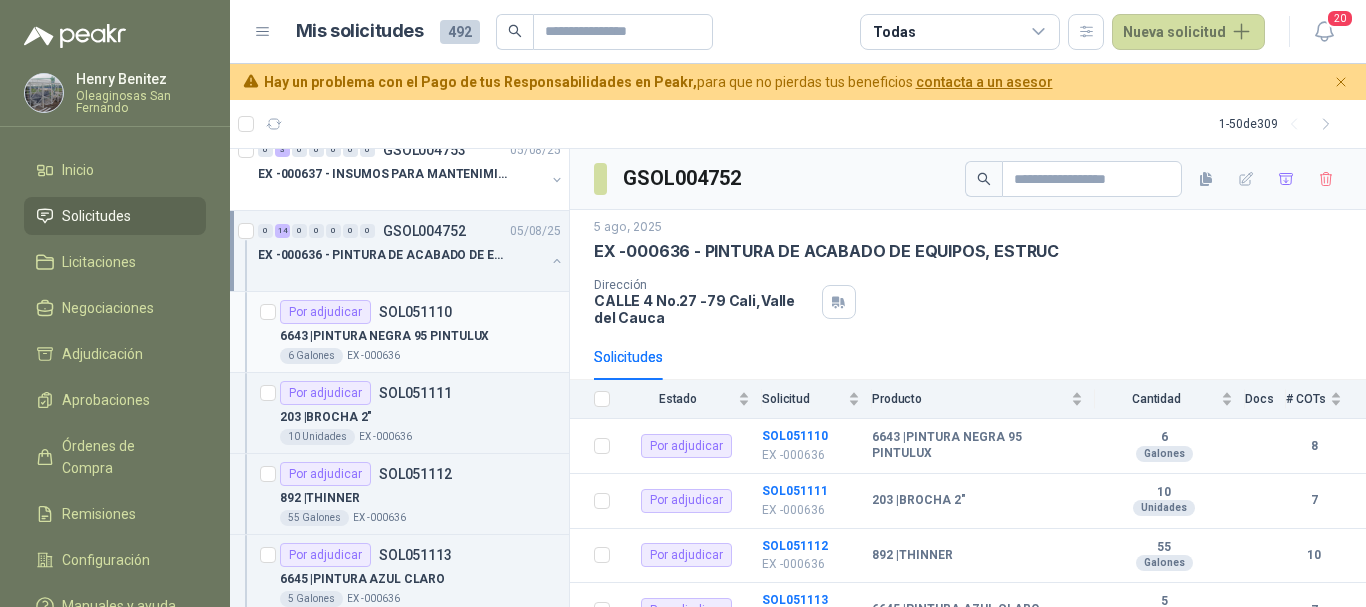 scroll, scrollTop: 1, scrollLeft: 0, axis: vertical 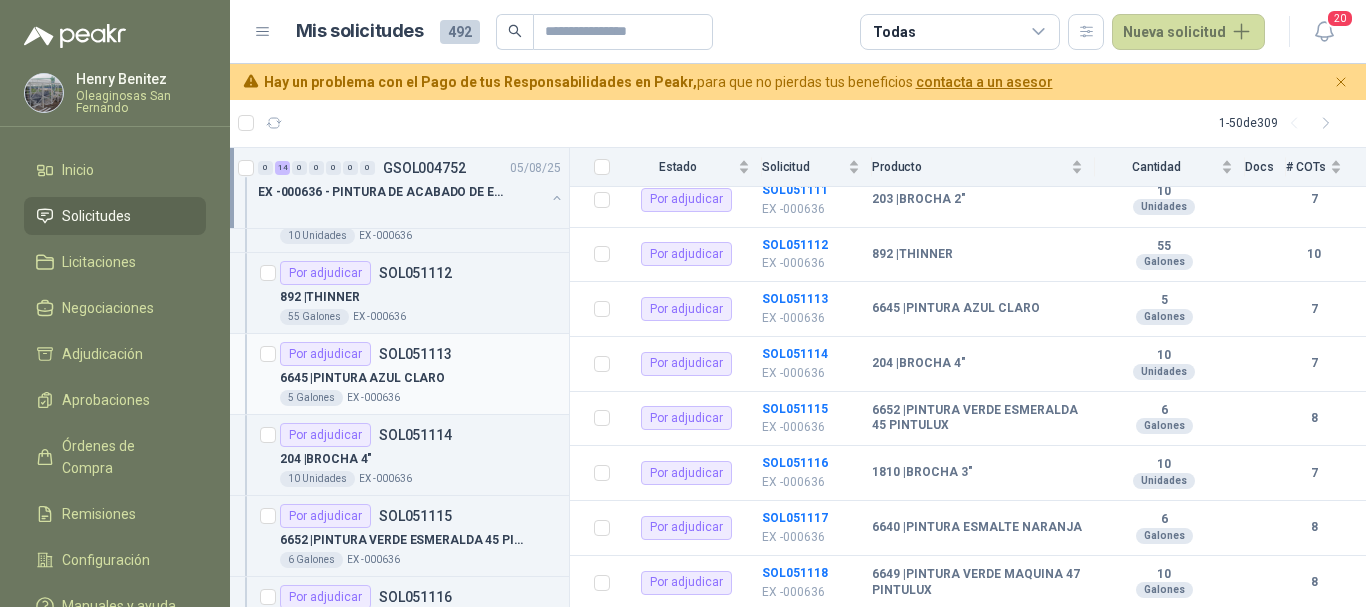 click on "6645 |  PINTURA AZUL CLARO" at bounding box center [362, 378] 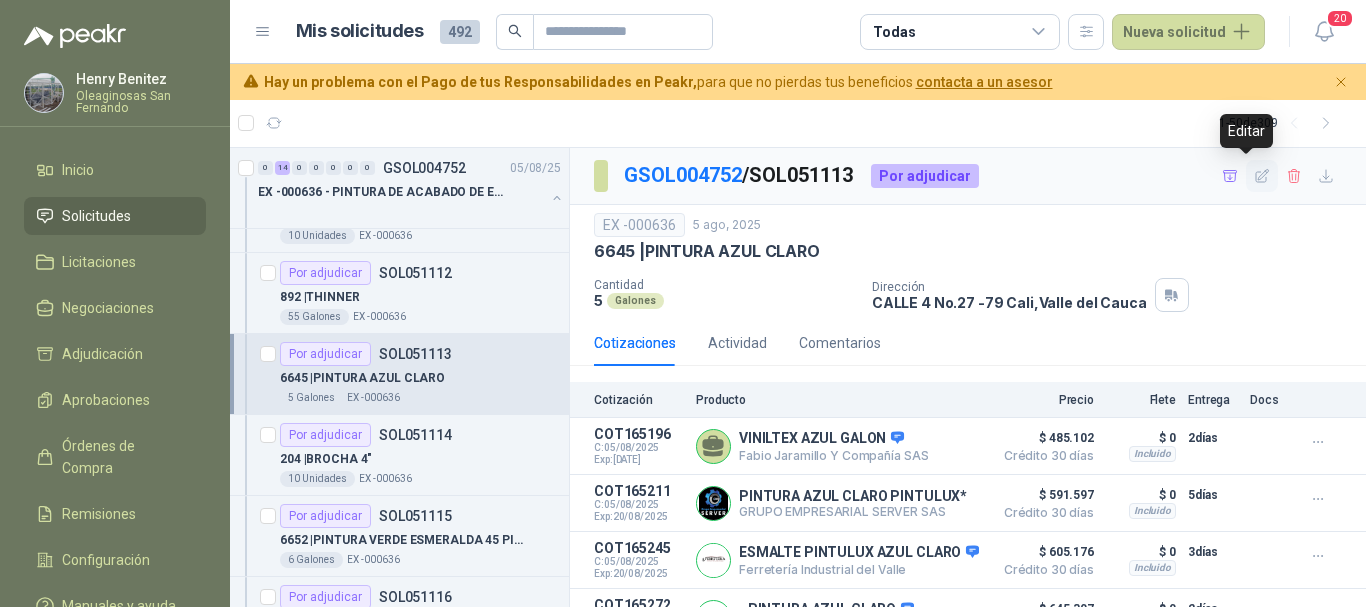 click 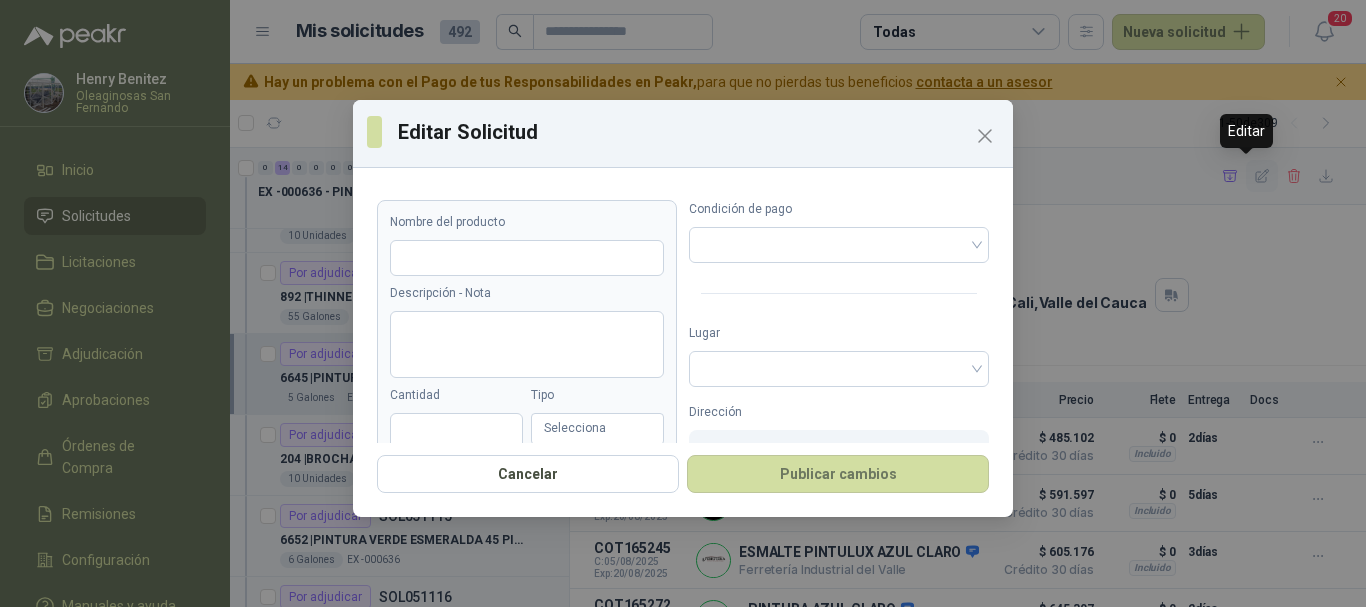 type on "**********" 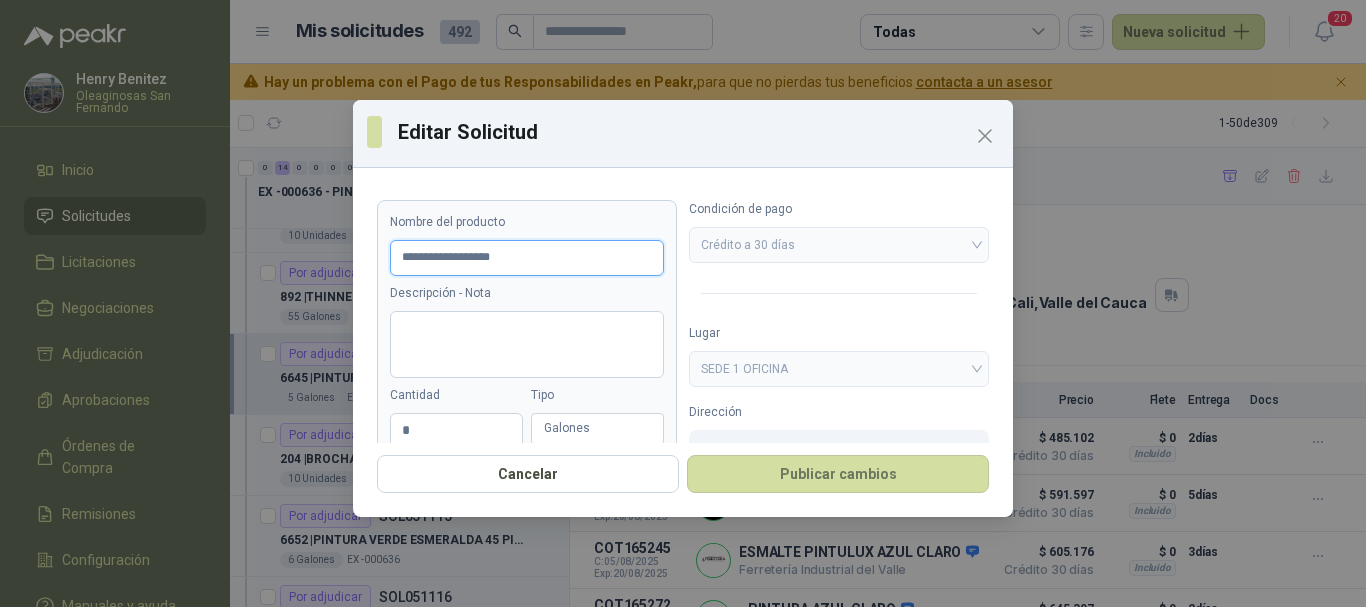 click on "**********" at bounding box center [527, 258] 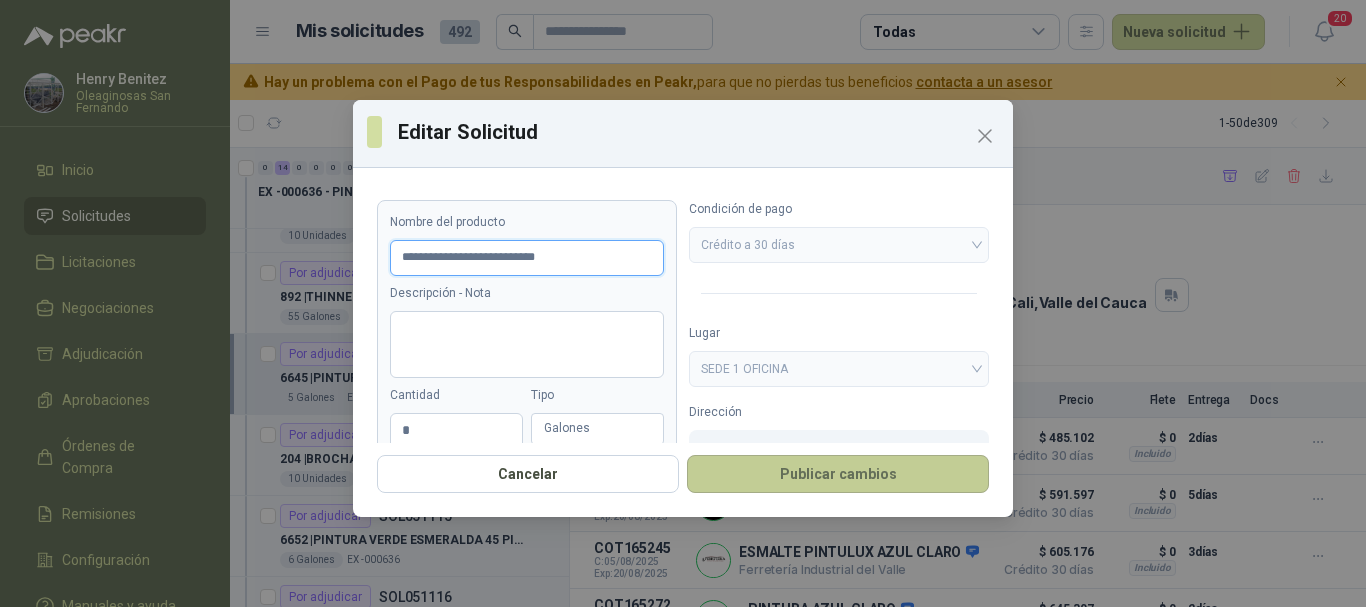 type on "**********" 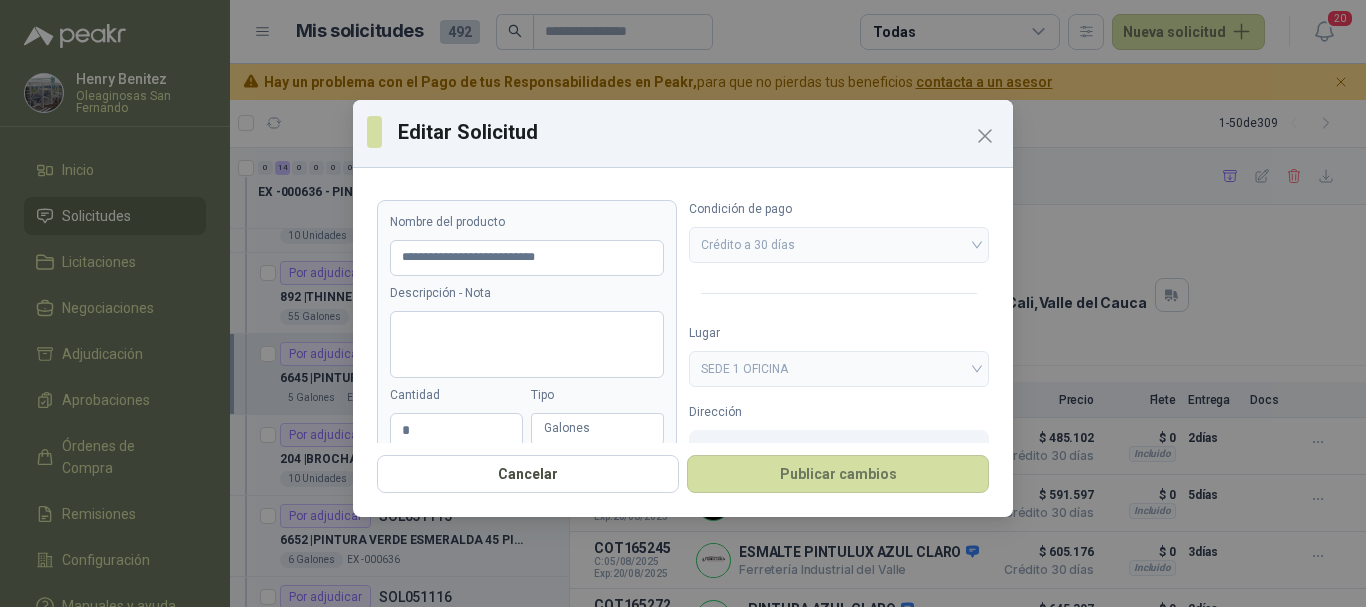 drag, startPoint x: 852, startPoint y: 476, endPoint x: 824, endPoint y: 446, distance: 41.036568 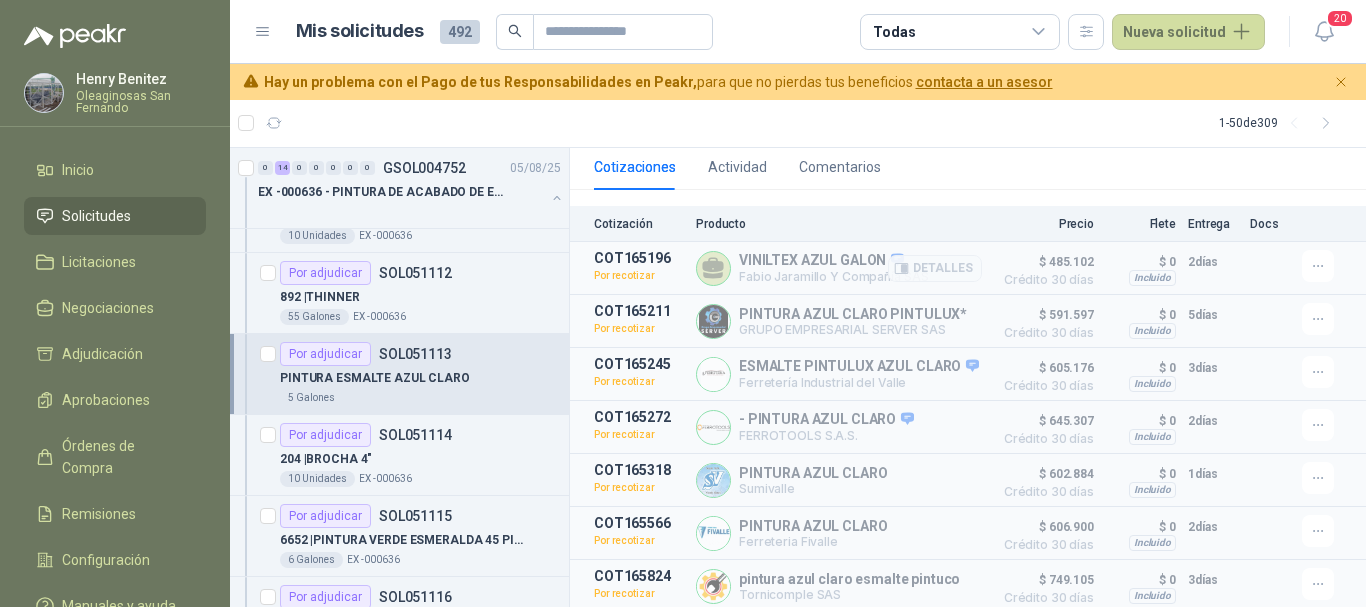 scroll, scrollTop: 196, scrollLeft: 0, axis: vertical 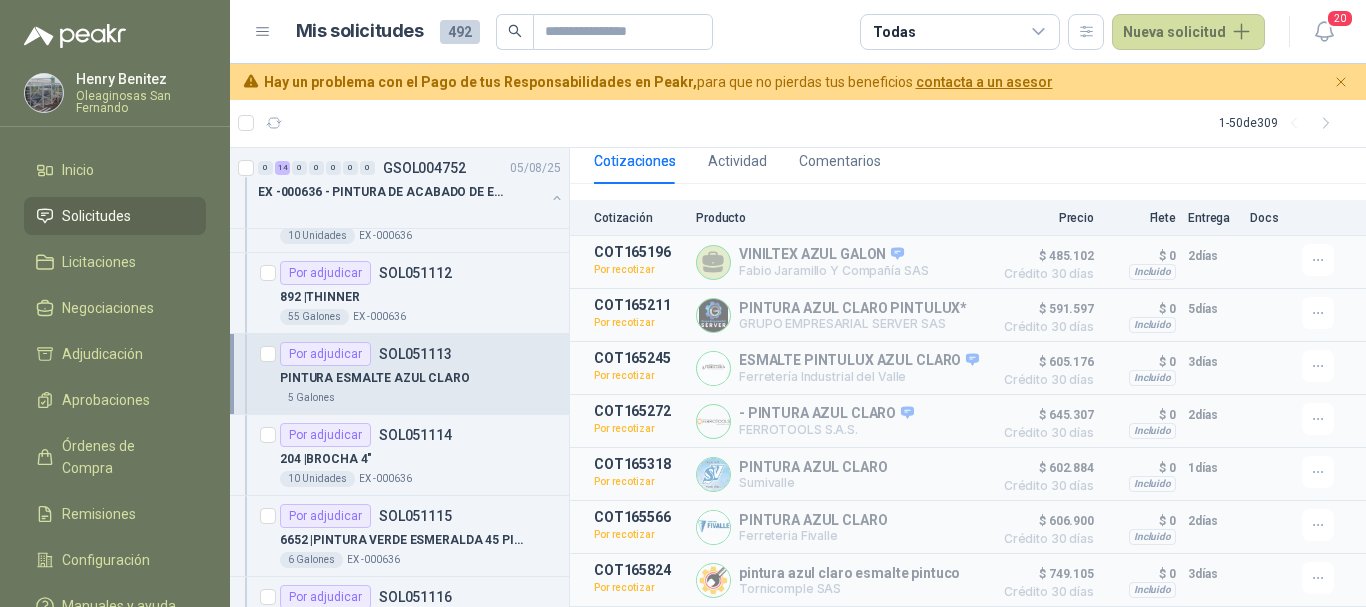 click on "Mis solicitudes 492 Todas Nueva solicitud" at bounding box center (781, 32) 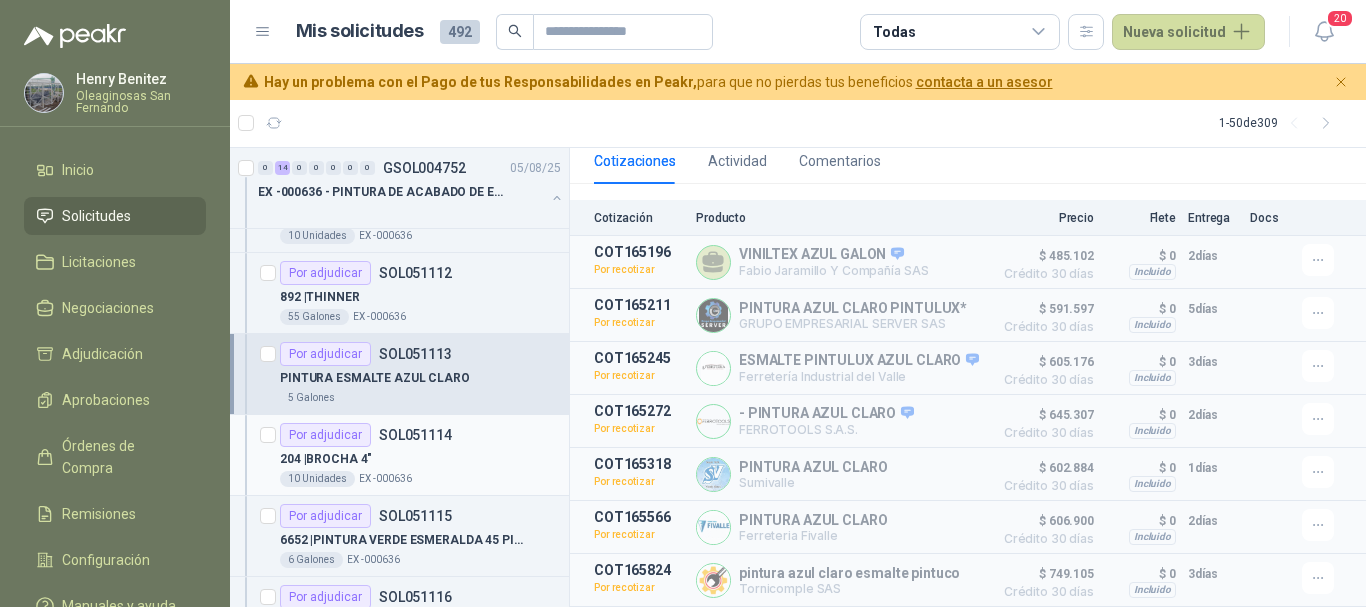 click on "204 |  BROCHA 4"" at bounding box center [420, 459] 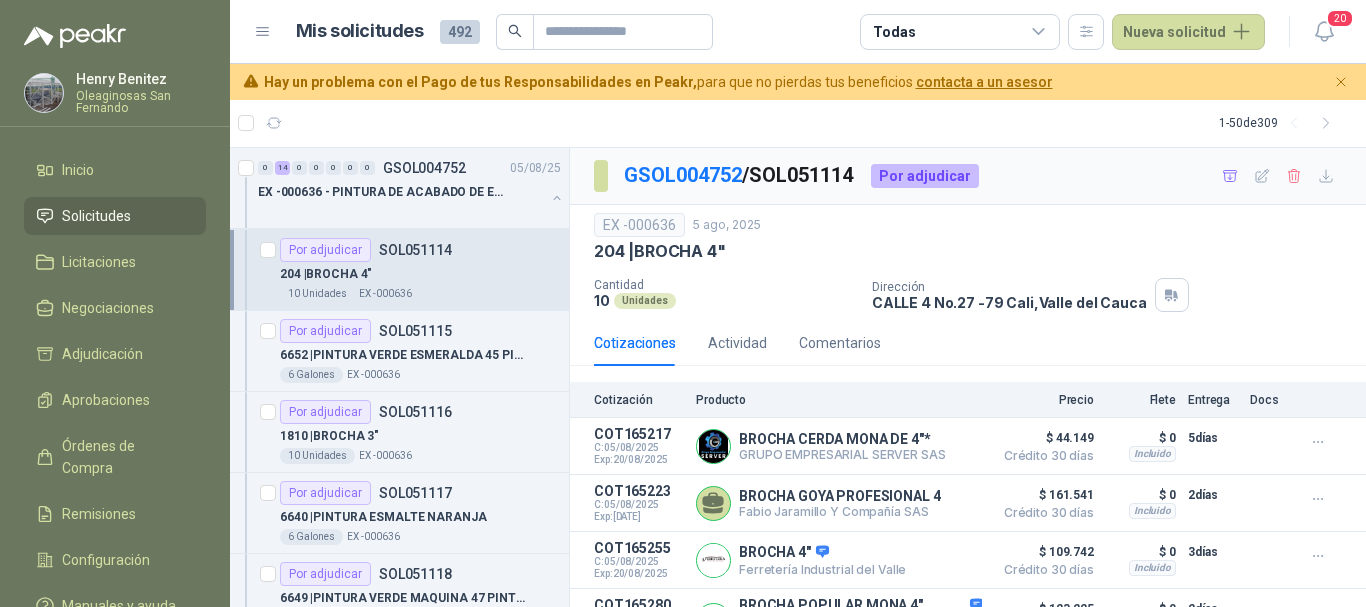 scroll, scrollTop: 500, scrollLeft: 0, axis: vertical 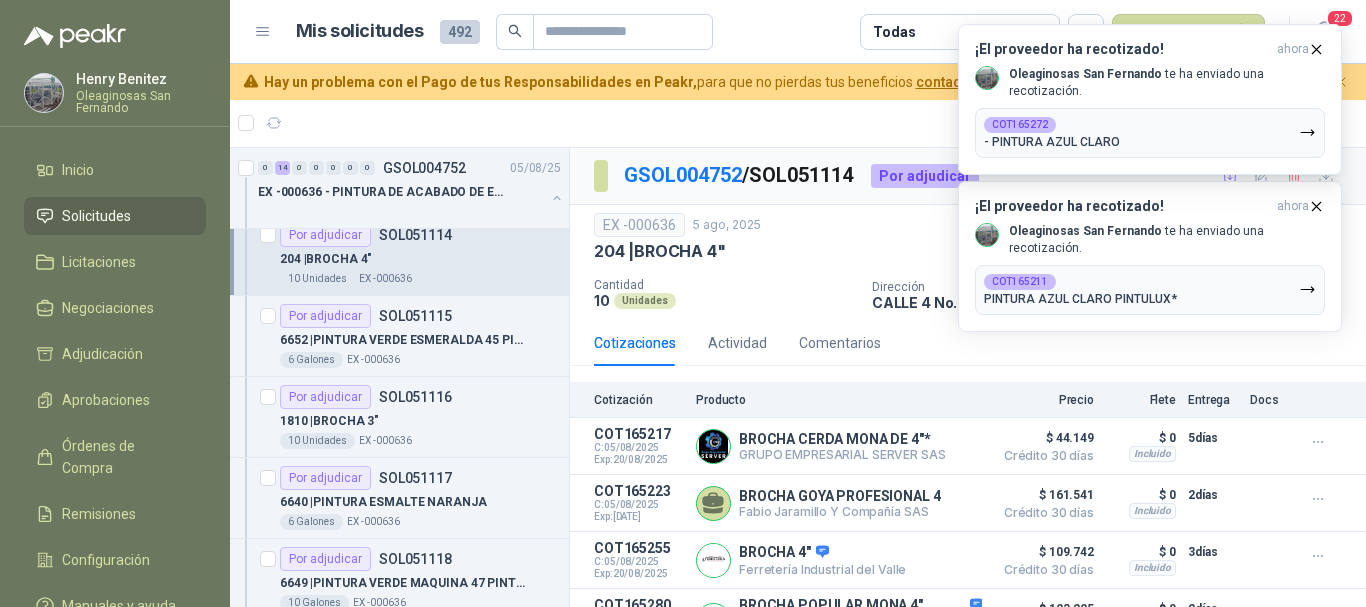 click on "Mis solicitudes 492 Todas Nueva solicitud" at bounding box center (781, 32) 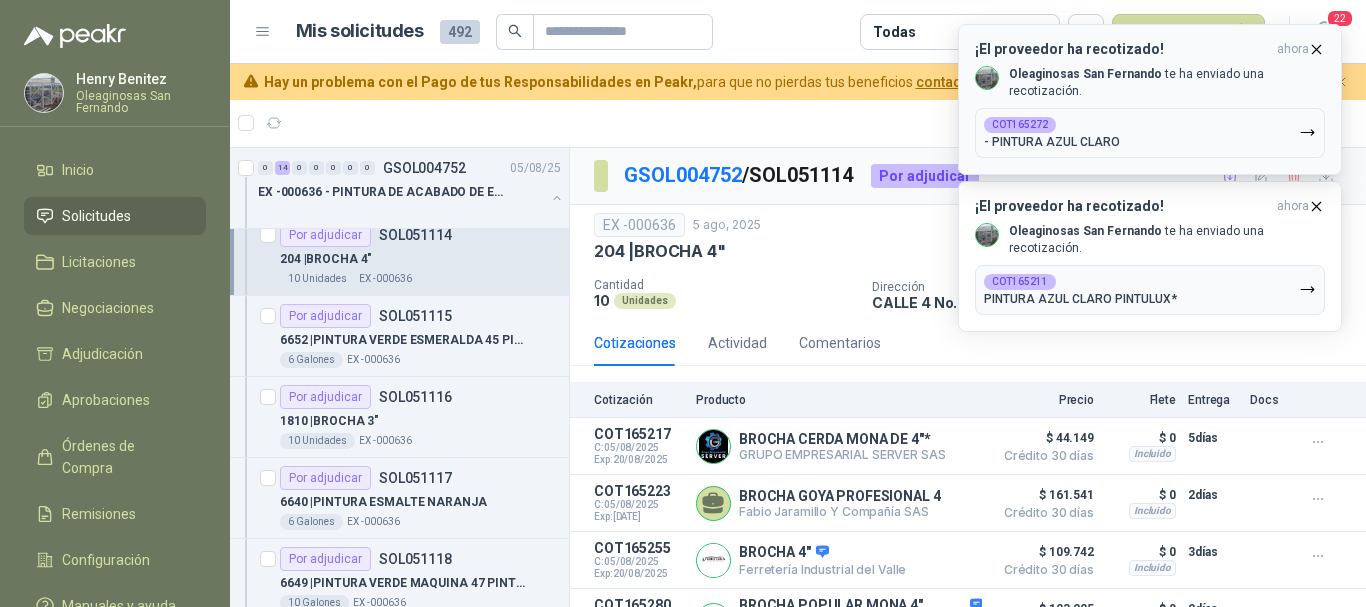 drag, startPoint x: 1315, startPoint y: 205, endPoint x: 1321, endPoint y: 141, distance: 64.28063 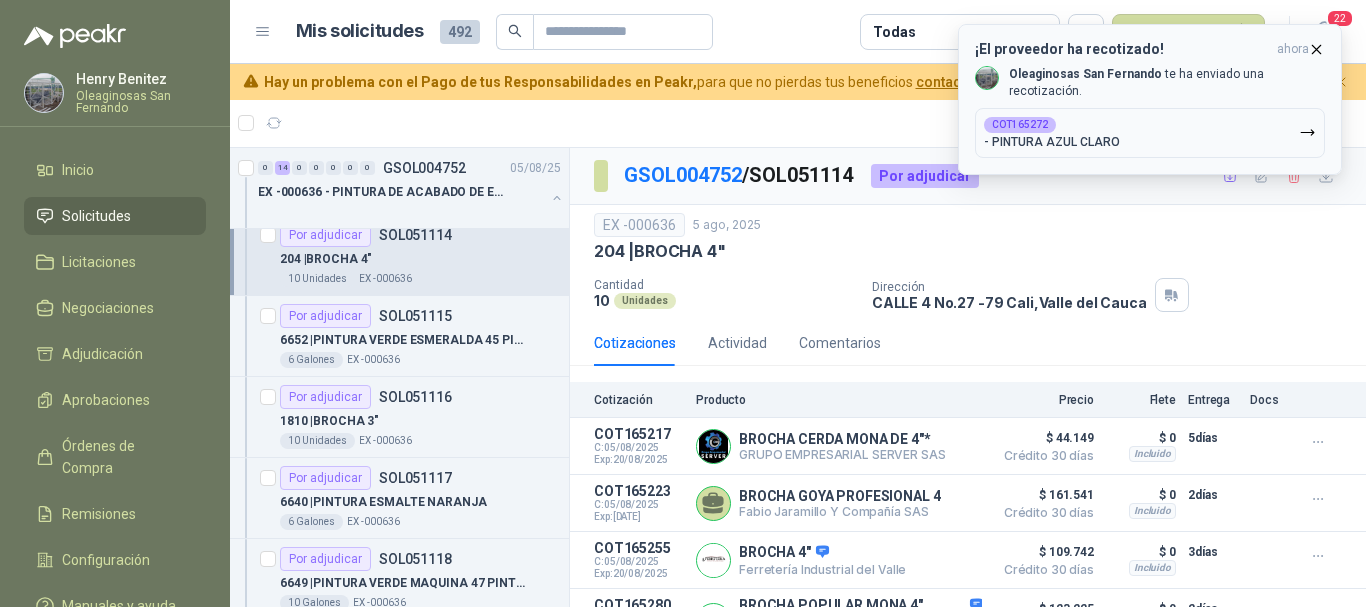 click 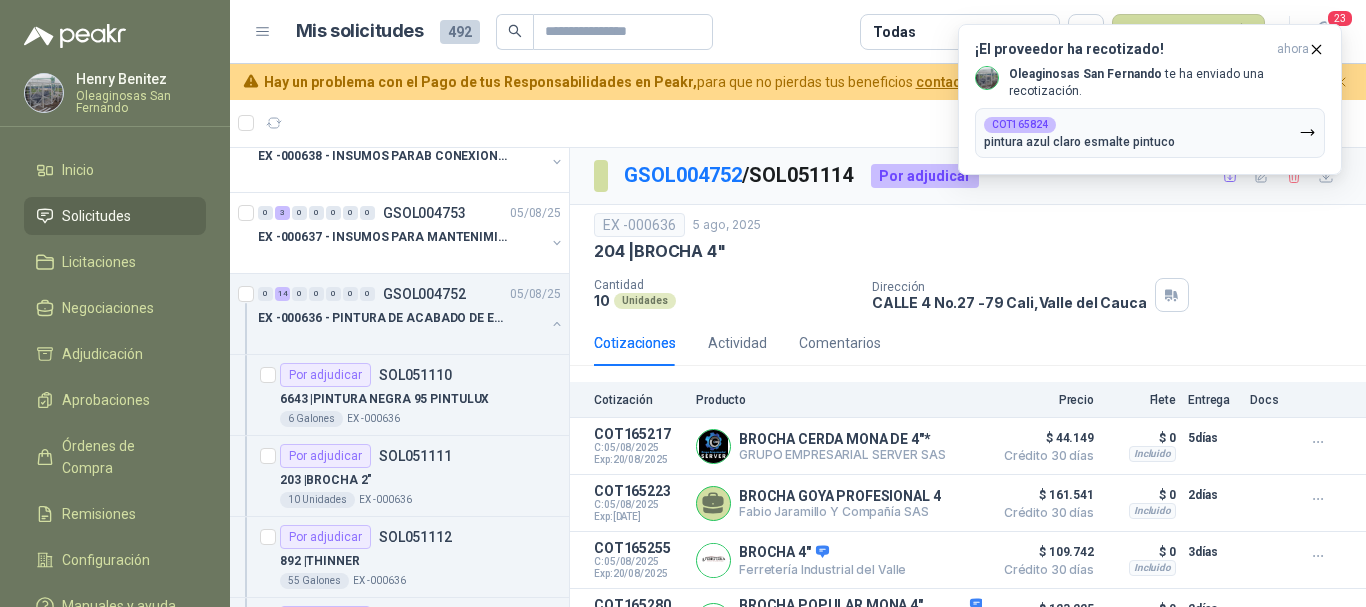 scroll, scrollTop: 0, scrollLeft: 0, axis: both 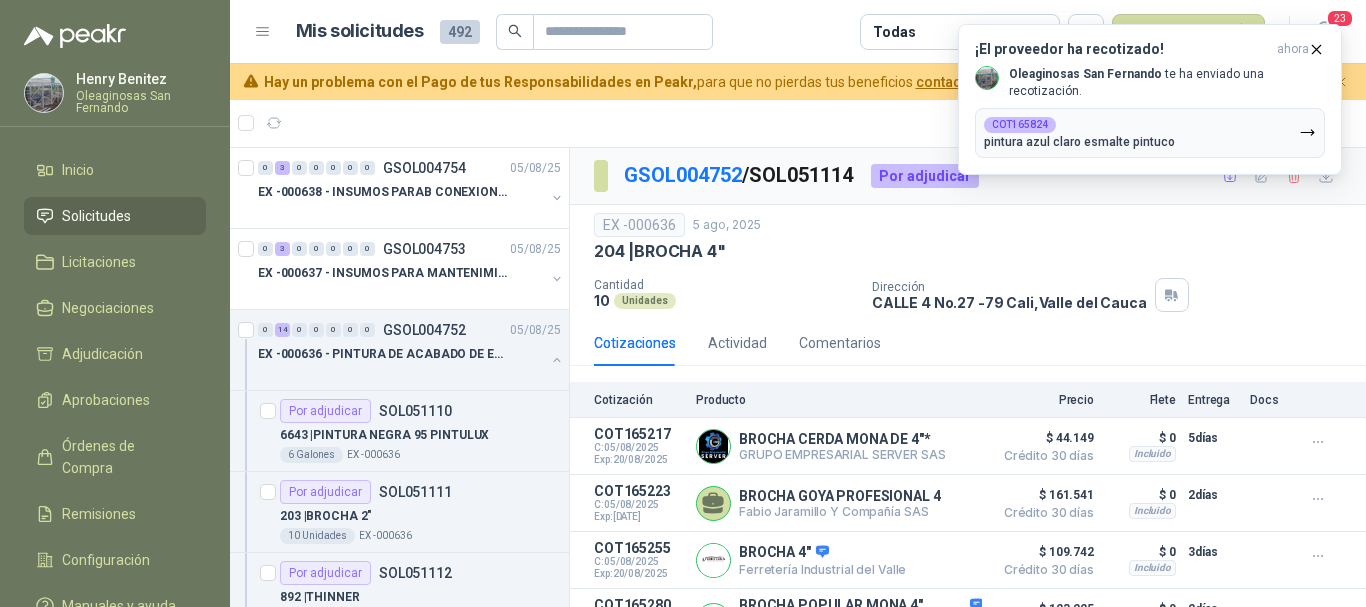 click on "Mis solicitudes 492 Todas Nueva solicitud" at bounding box center [781, 32] 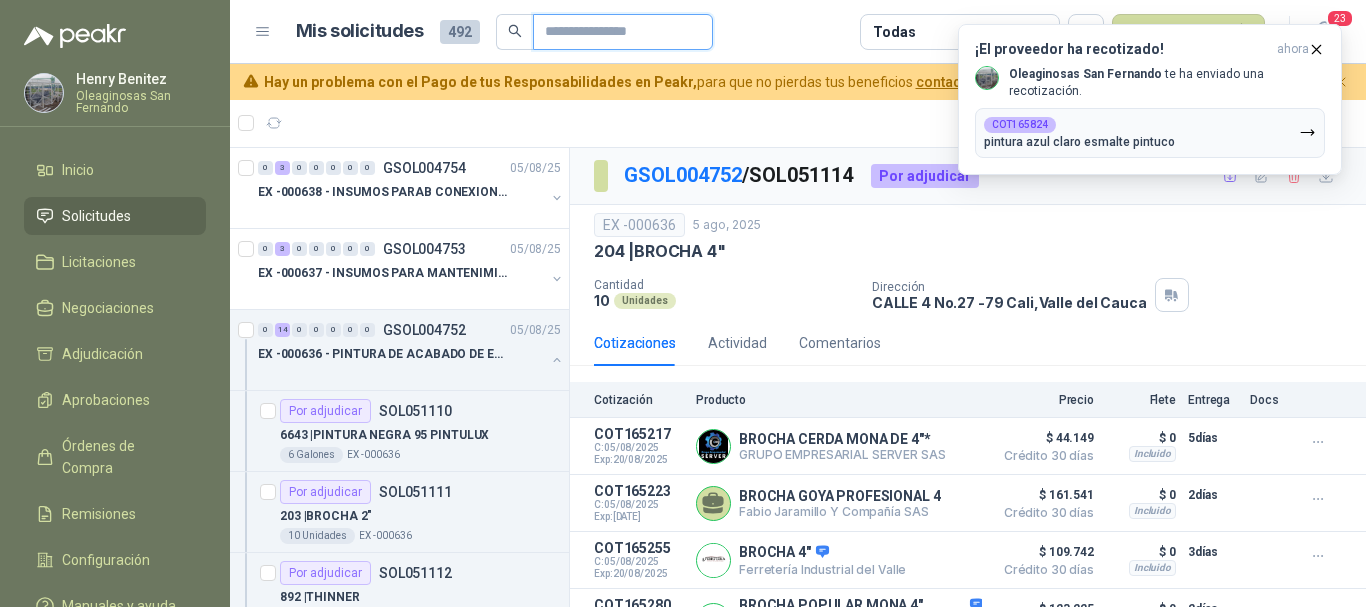 click at bounding box center [615, 32] 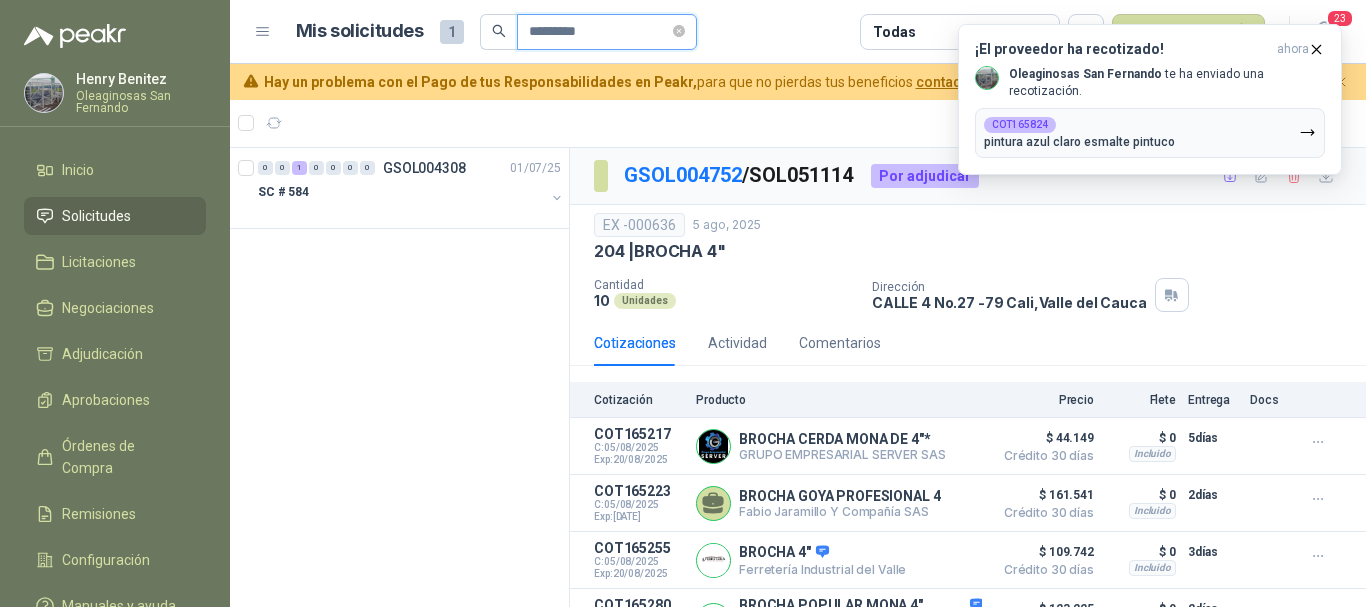 type on "*********" 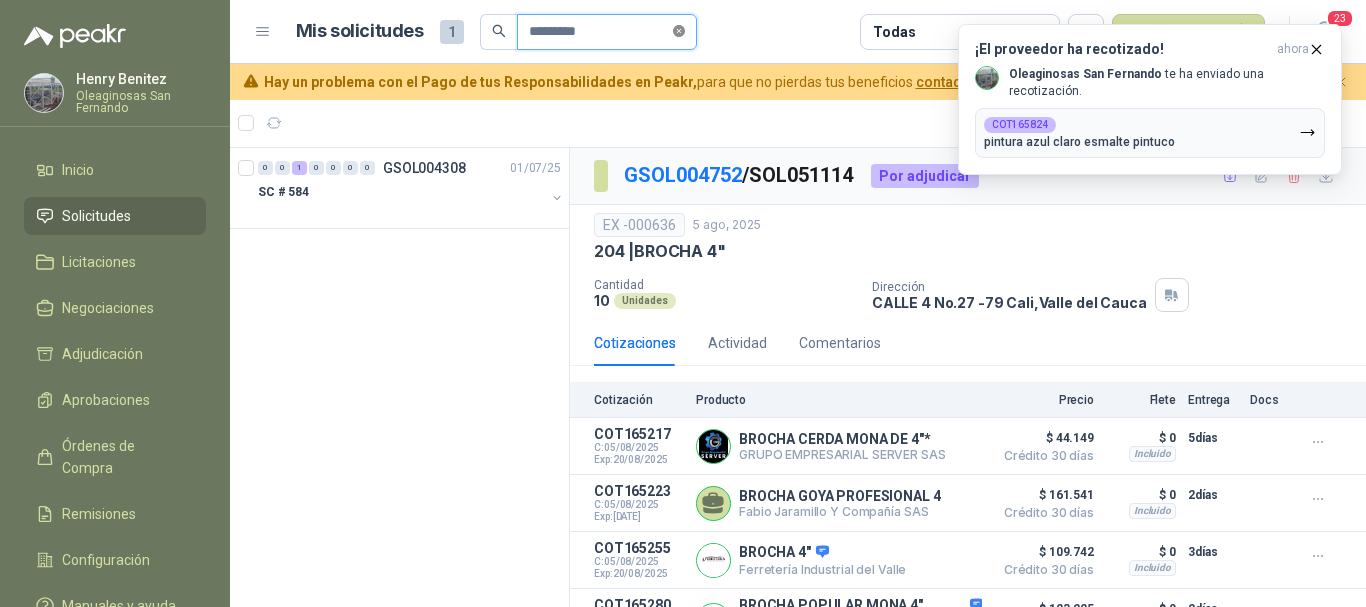 click 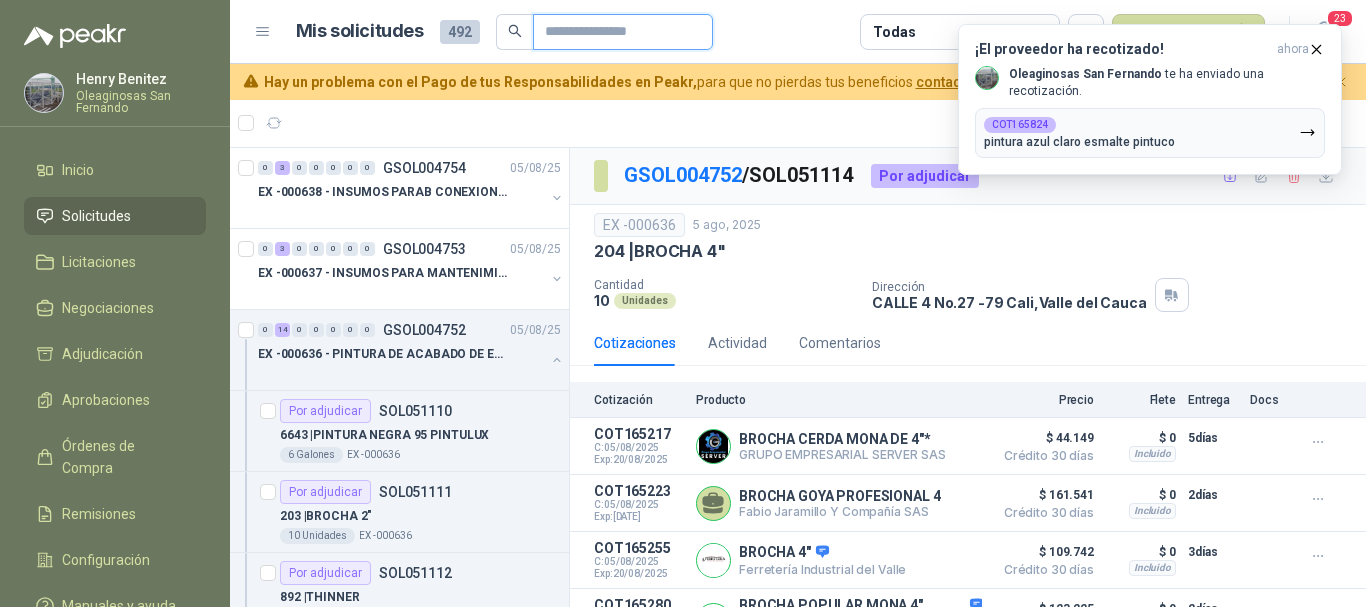click at bounding box center (615, 32) 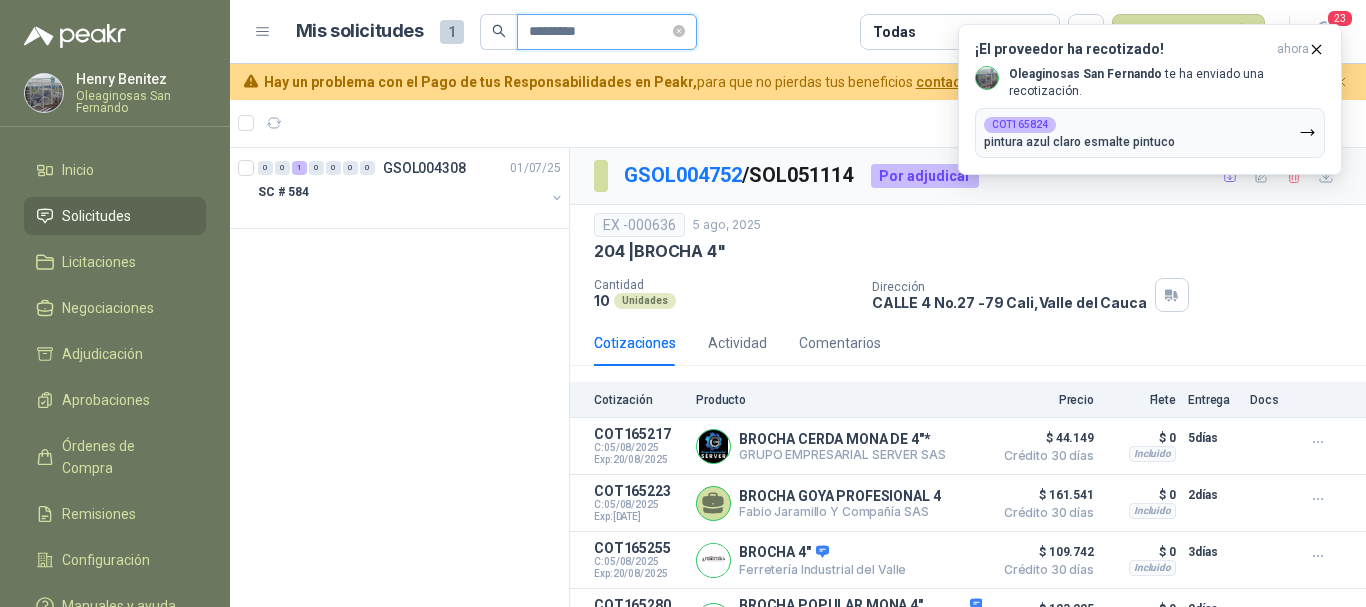 type on "*********" 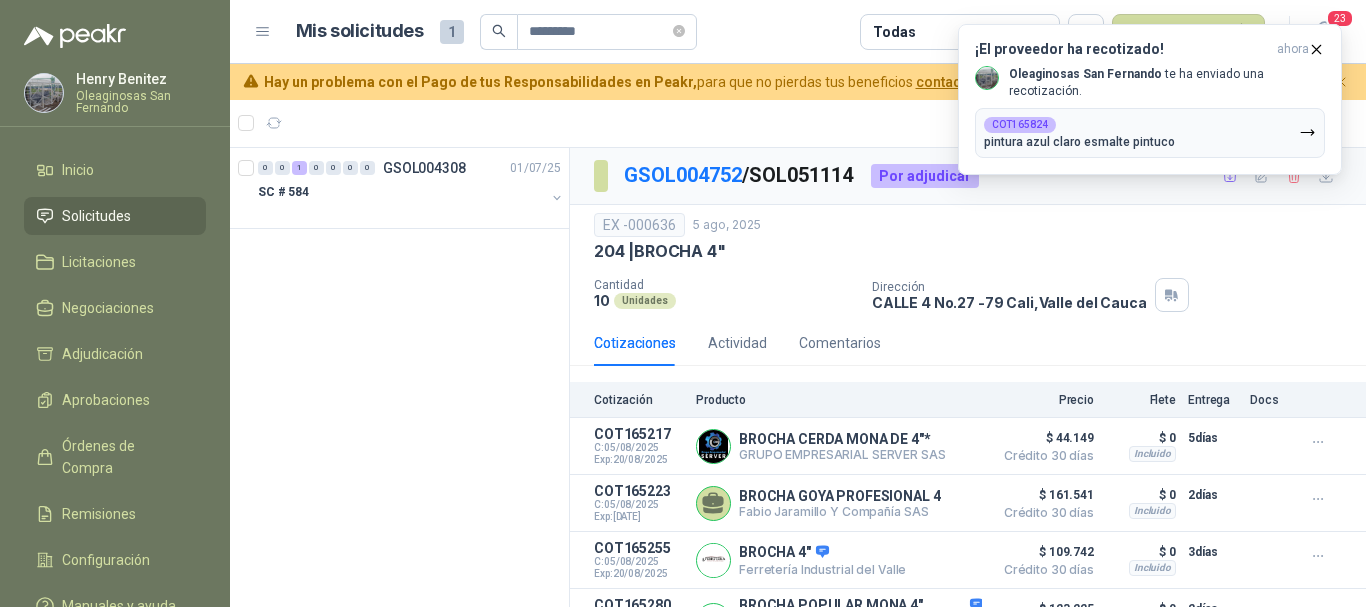 click 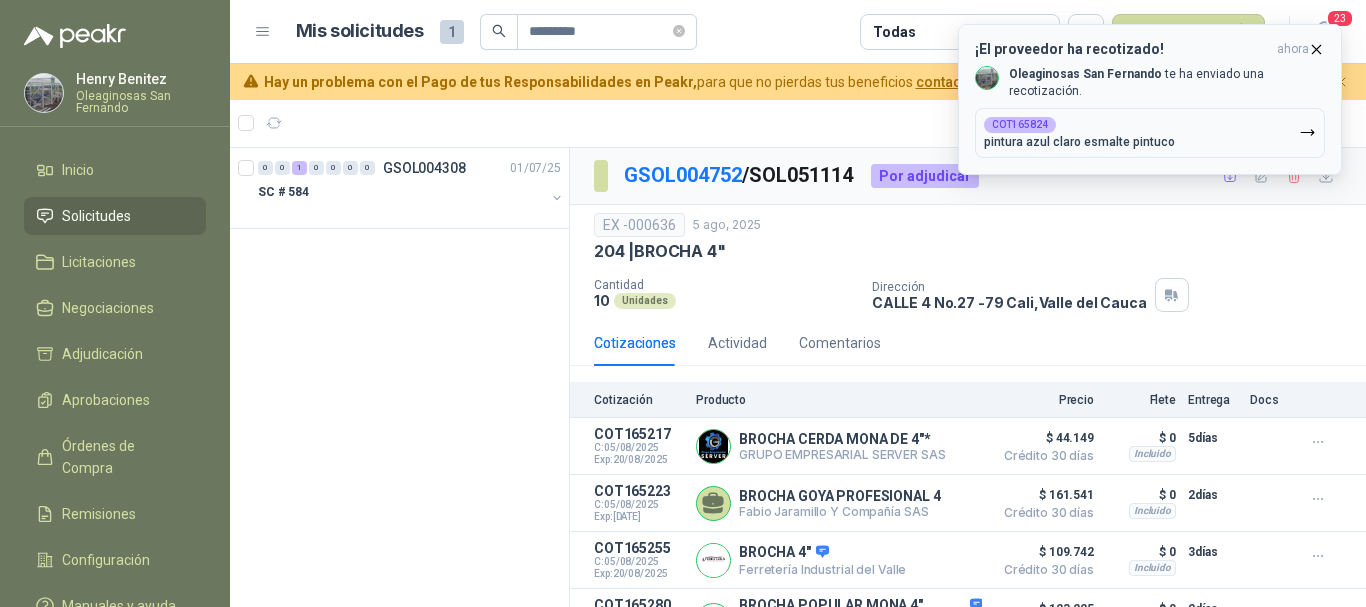 drag, startPoint x: 1318, startPoint y: 49, endPoint x: 1174, endPoint y: 48, distance: 144.00348 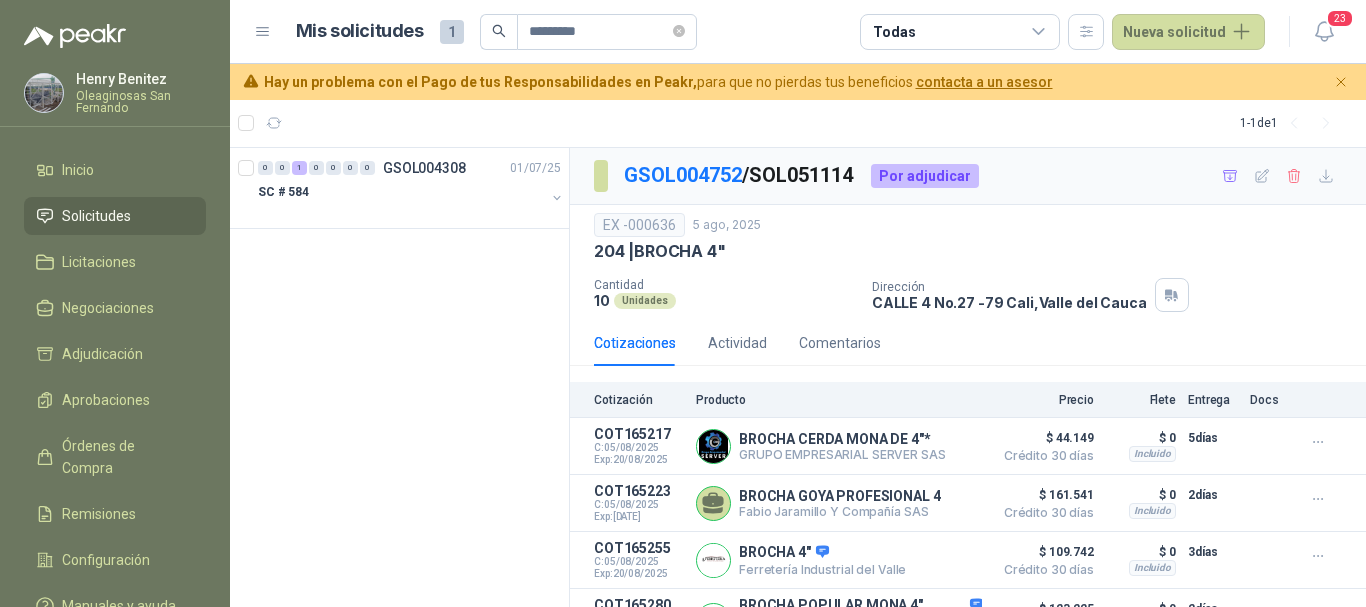 click on "Solicitudes" at bounding box center [96, 216] 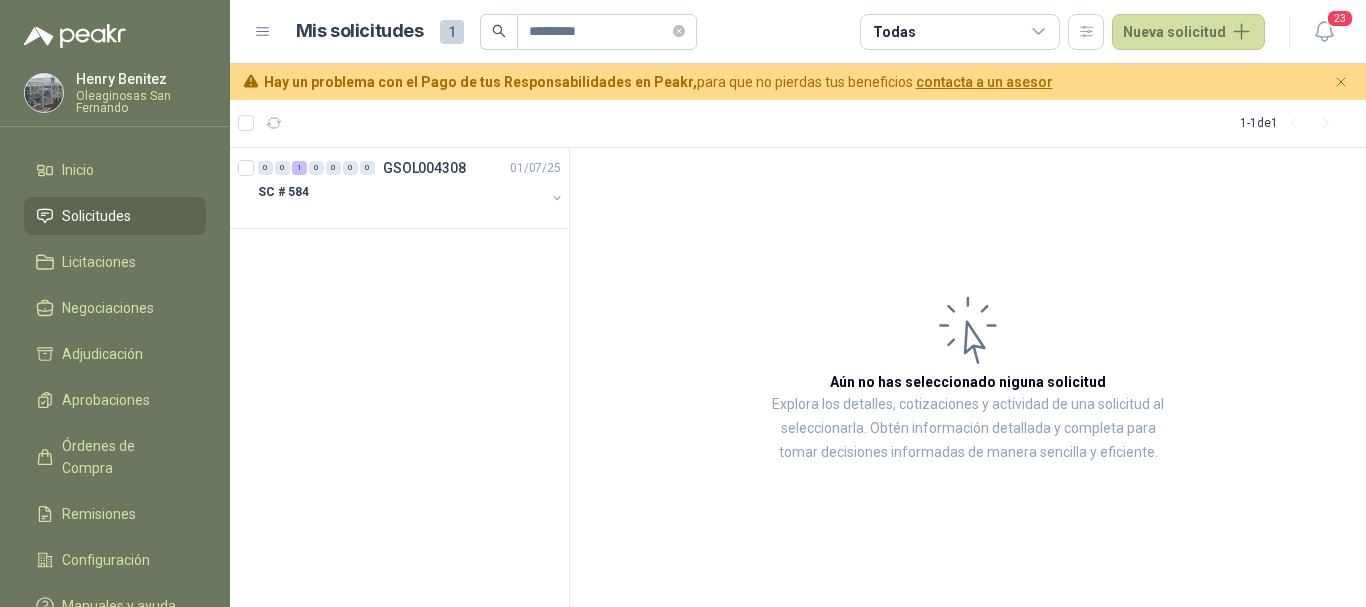 click on "Solicitudes" at bounding box center [96, 216] 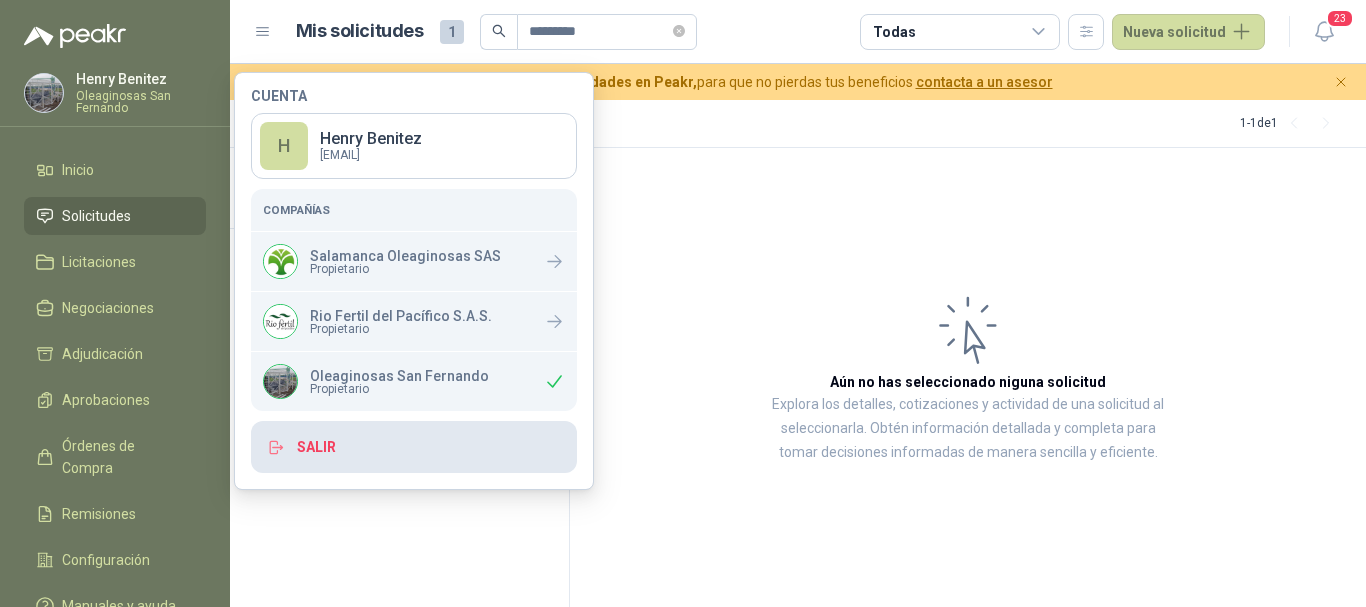 drag, startPoint x: 323, startPoint y: 444, endPoint x: 325, endPoint y: 422, distance: 22.090721 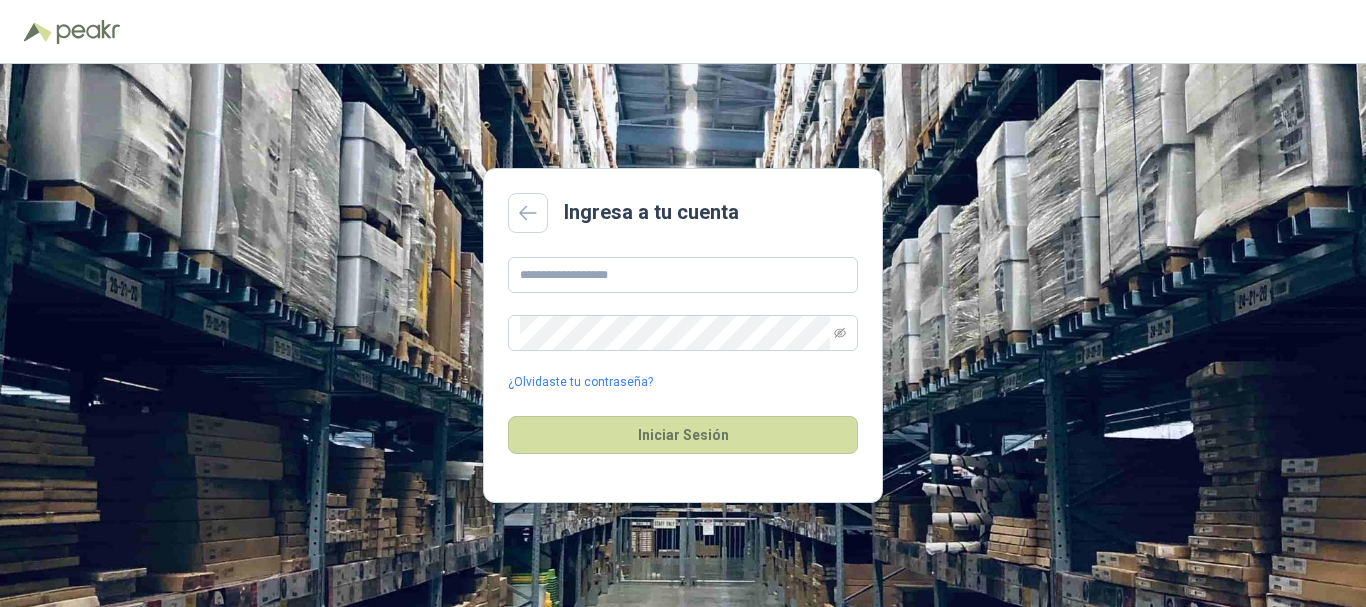 scroll, scrollTop: 0, scrollLeft: 0, axis: both 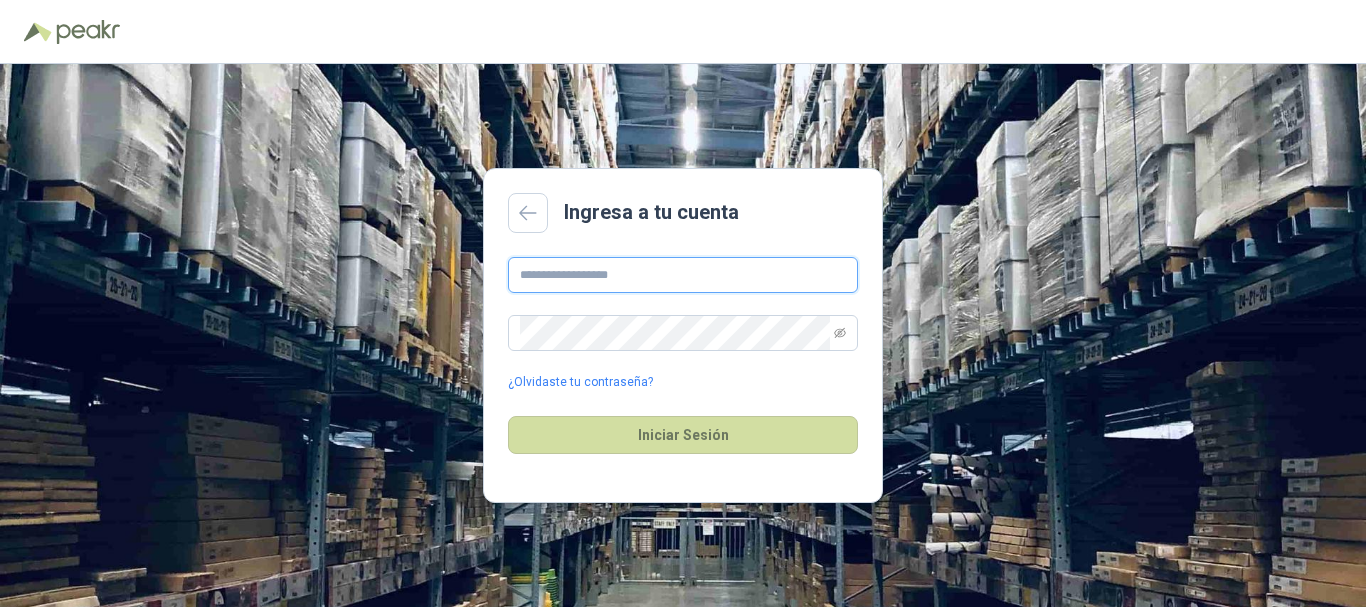 click at bounding box center (683, 275) 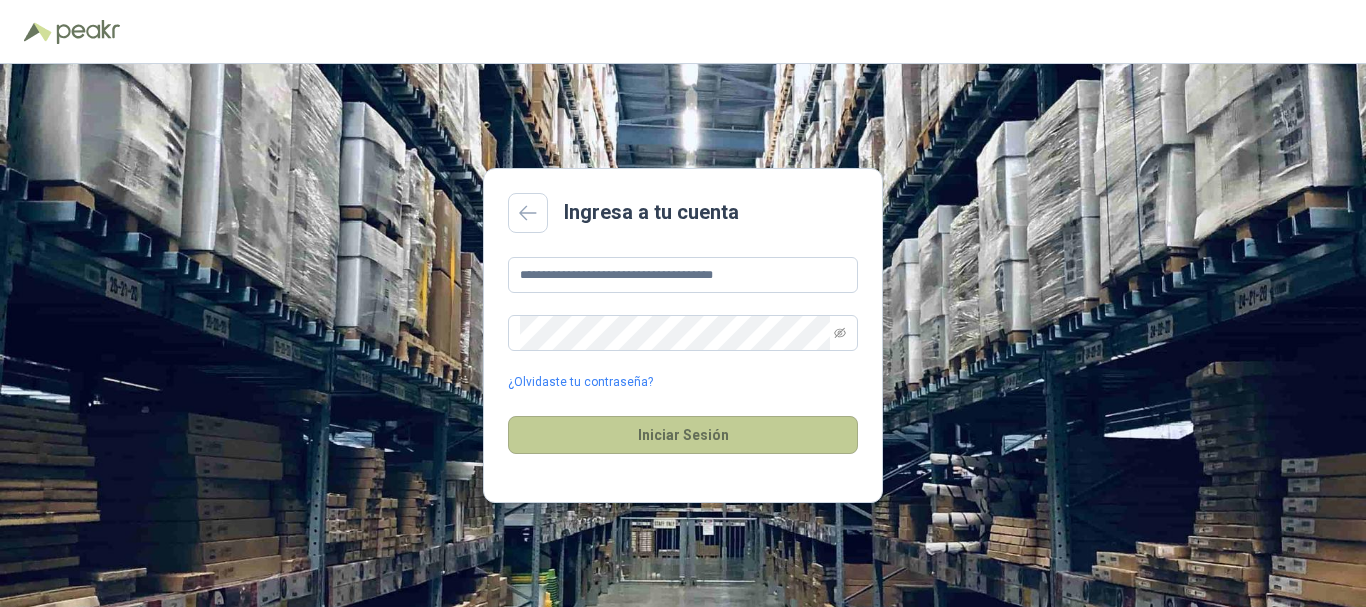 click on "Iniciar Sesión" at bounding box center (683, 435) 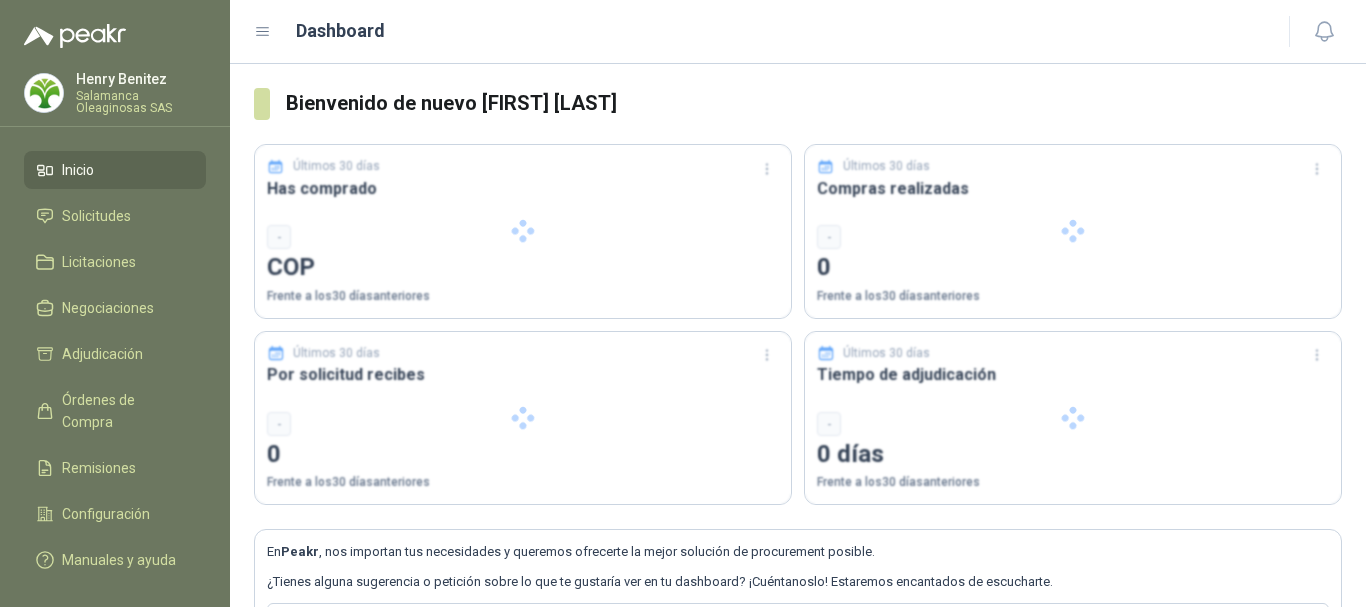 type 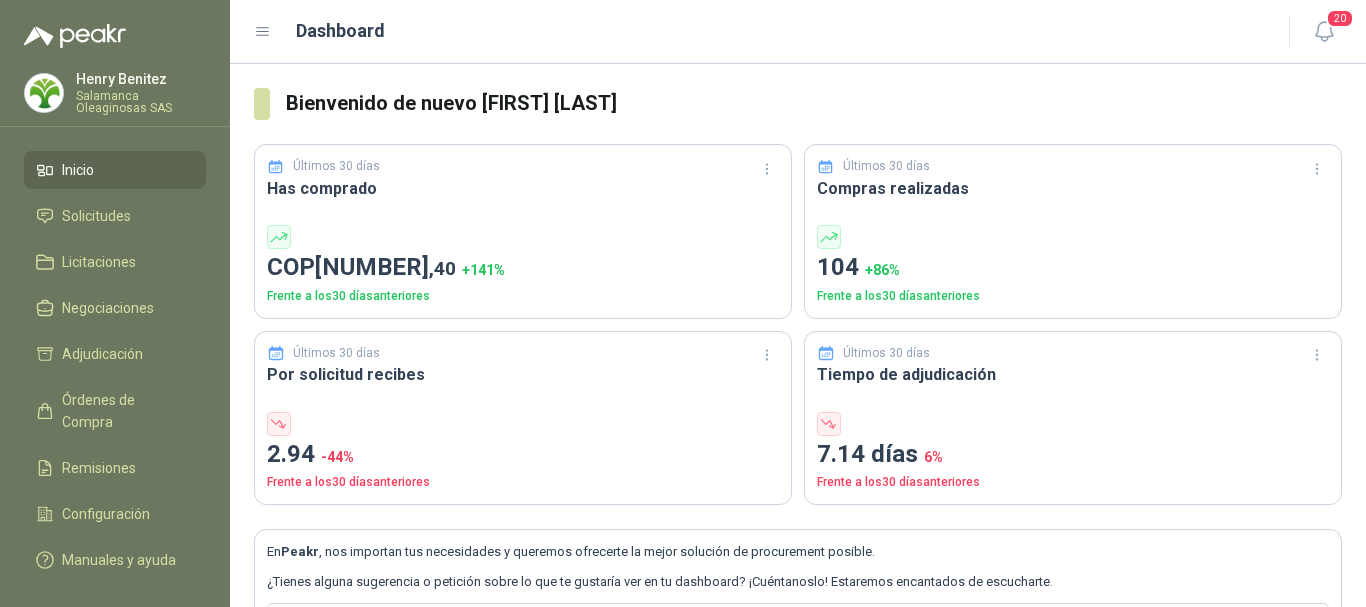 click on "Henry Benitez" at bounding box center [141, 79] 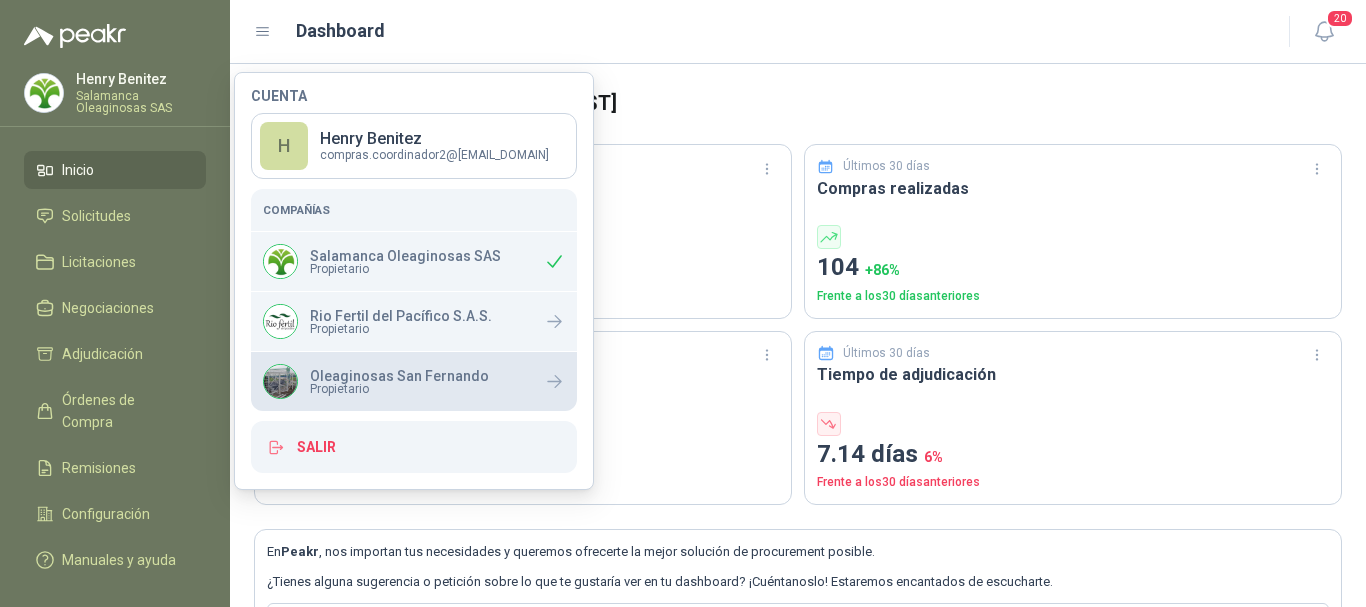click on "Oleaginosas San Fernando" at bounding box center (399, 376) 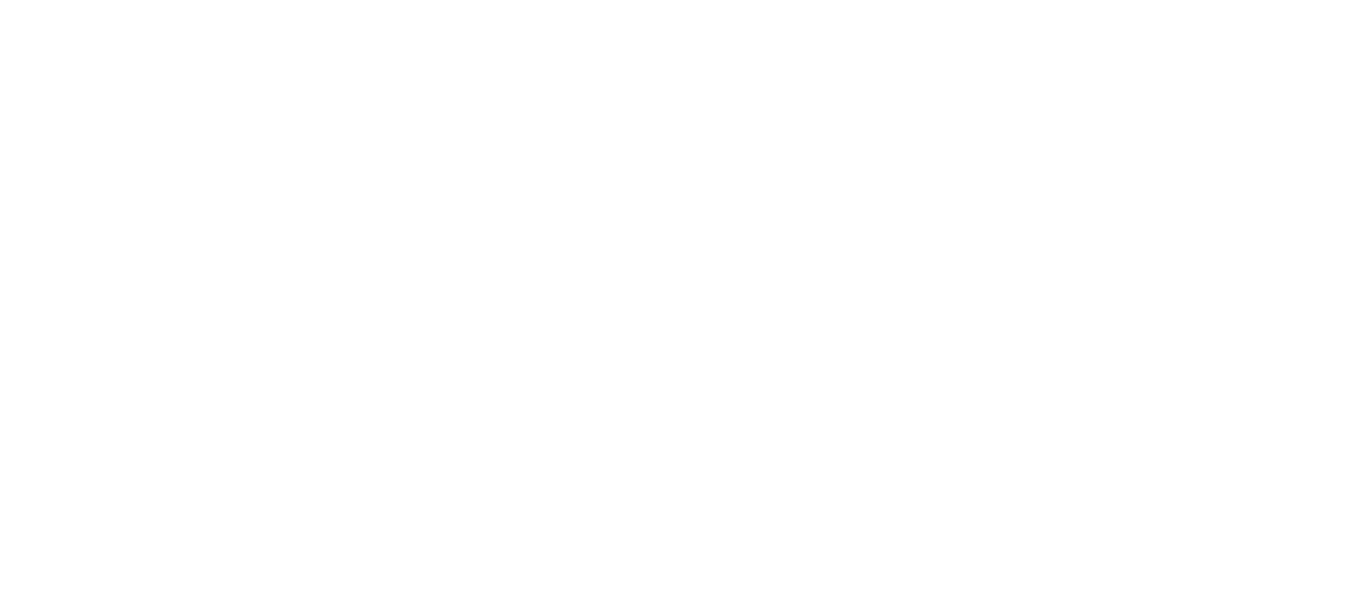 scroll, scrollTop: 0, scrollLeft: 0, axis: both 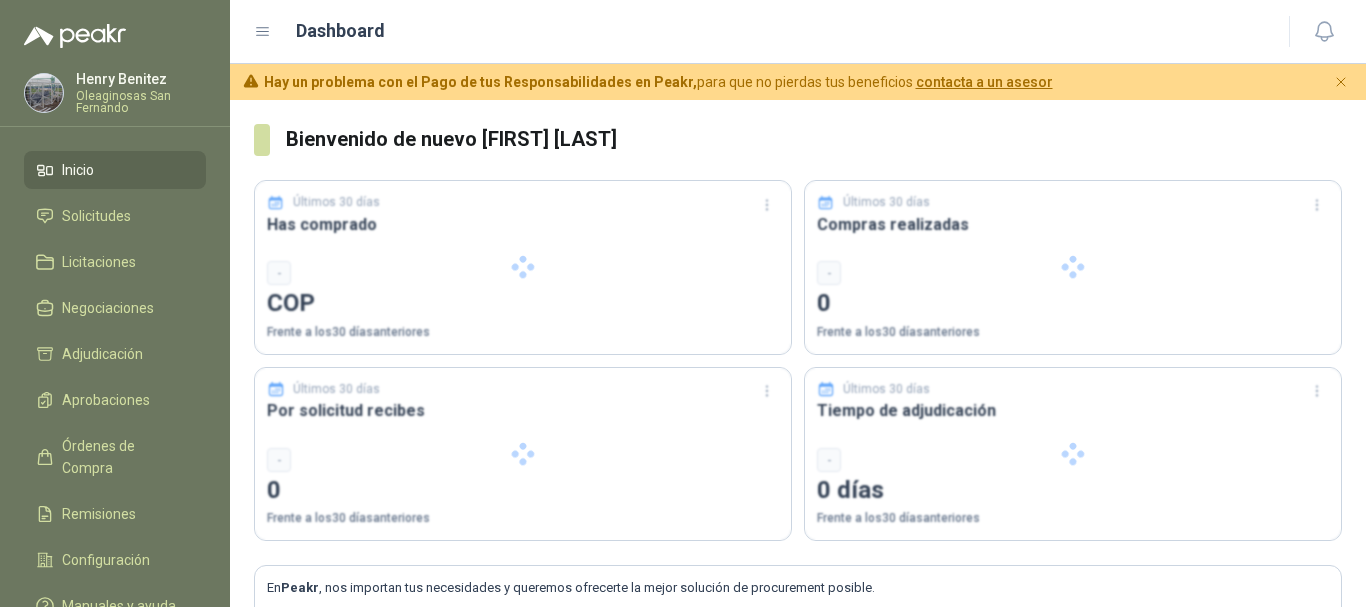 type 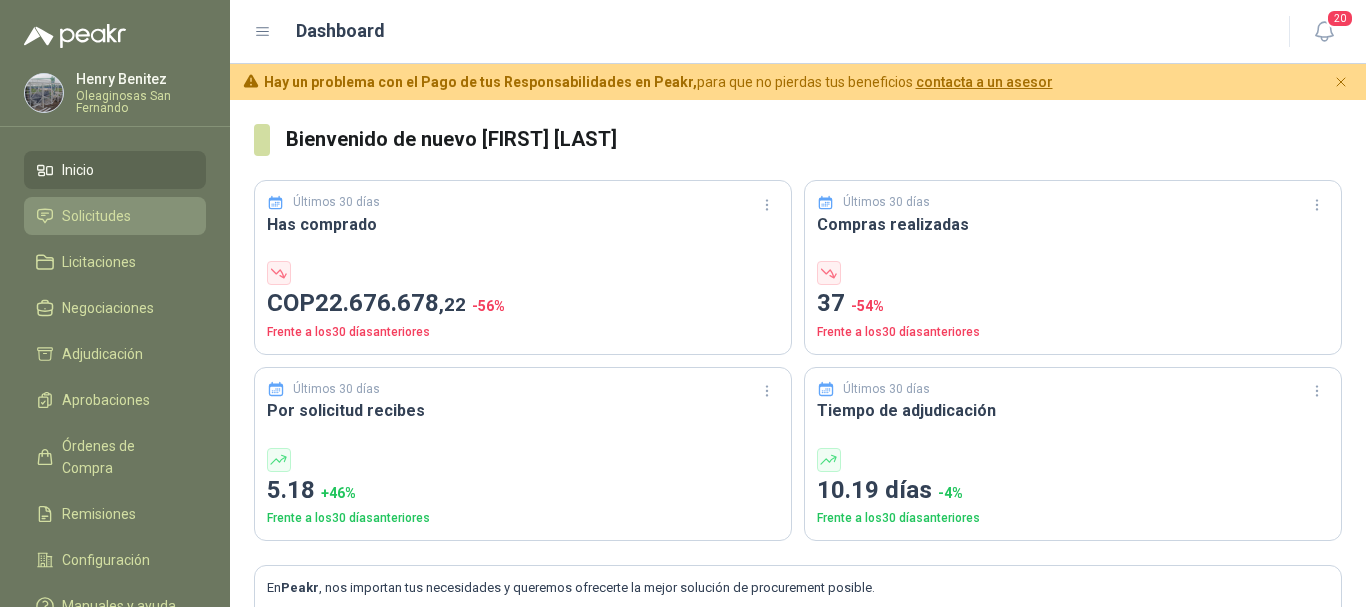 click on "Solicitudes" at bounding box center (96, 216) 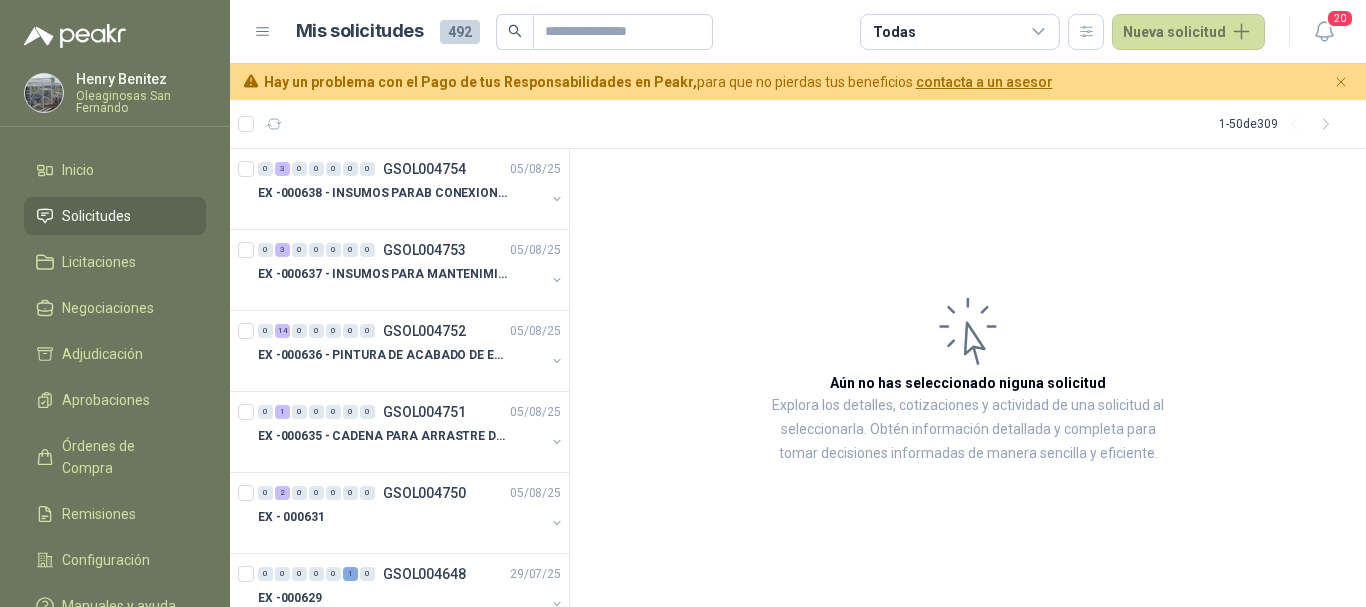 click 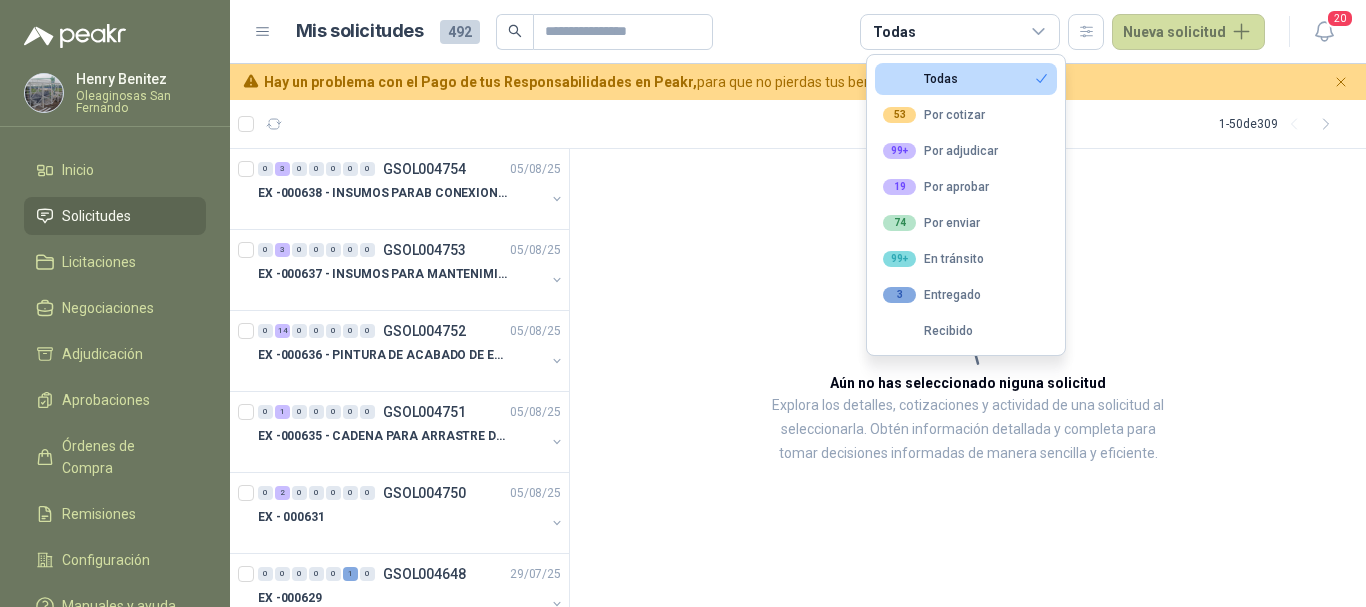 click 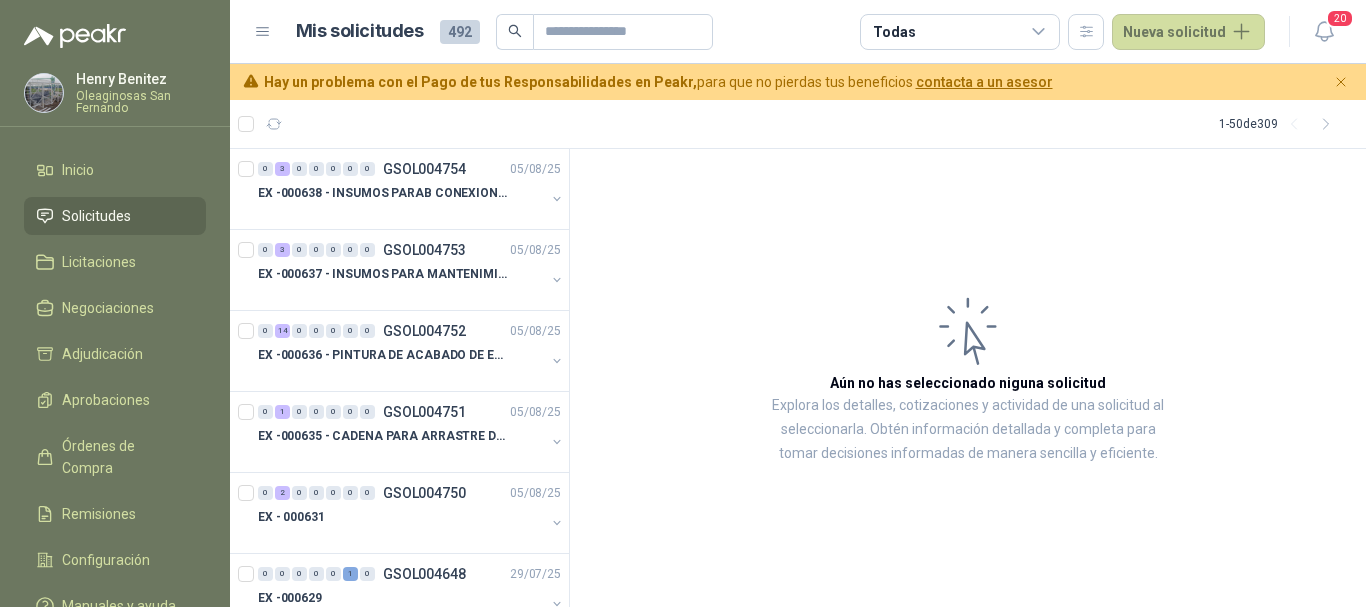 click on "492" at bounding box center [460, 32] 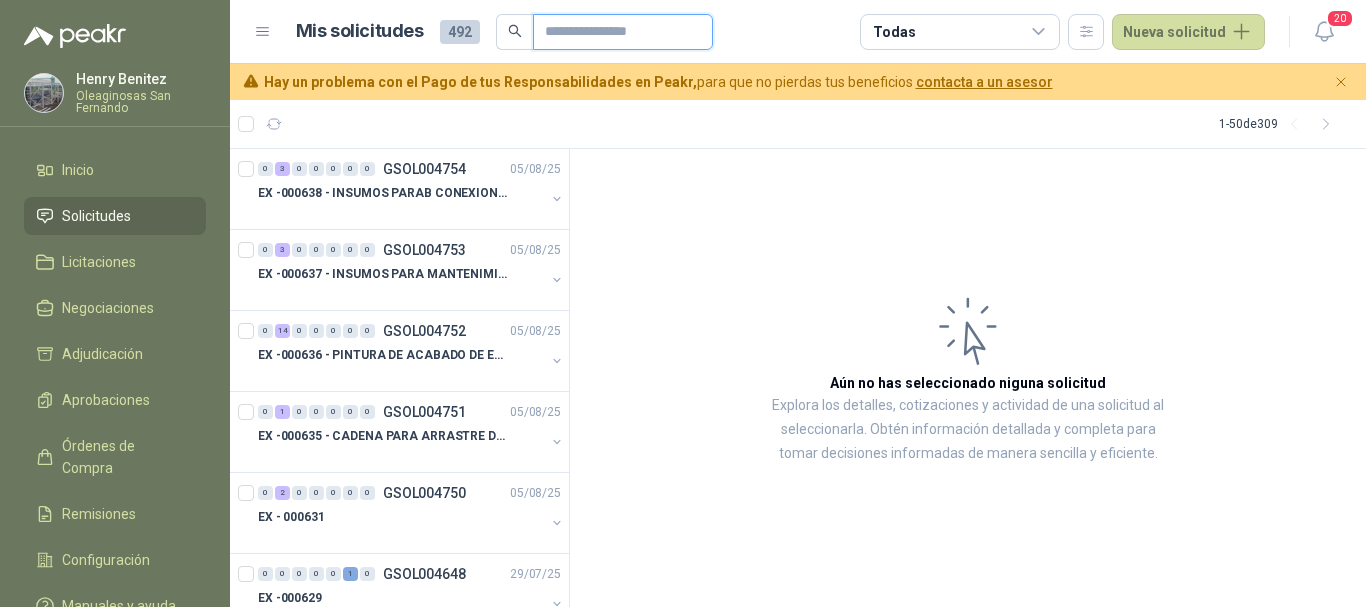 click at bounding box center (615, 32) 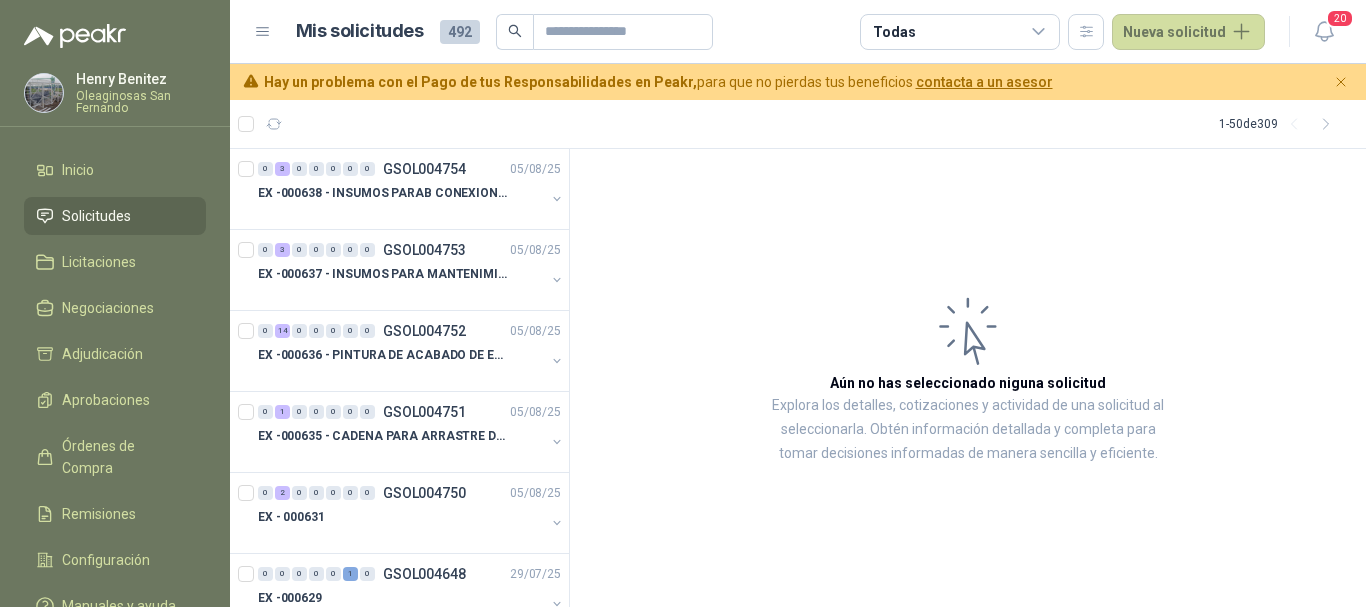 click on "Oleaginosas San Fernando" at bounding box center (141, 102) 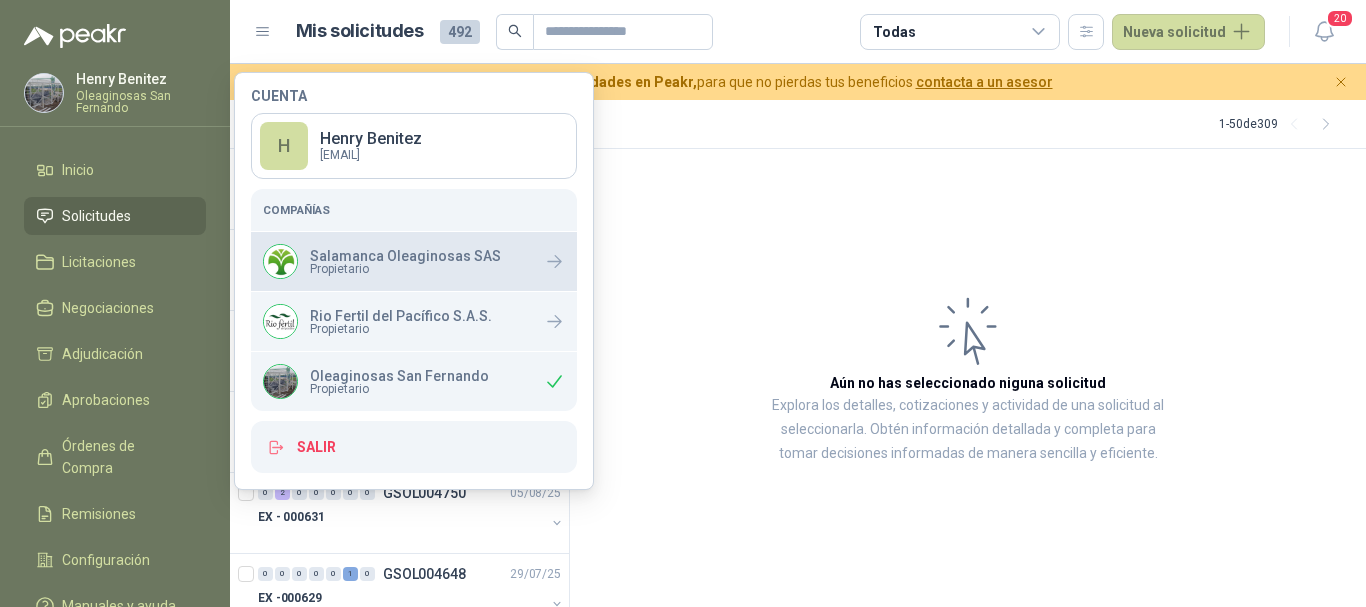 click on "Salamanca Oleaginosas SAS" at bounding box center [405, 256] 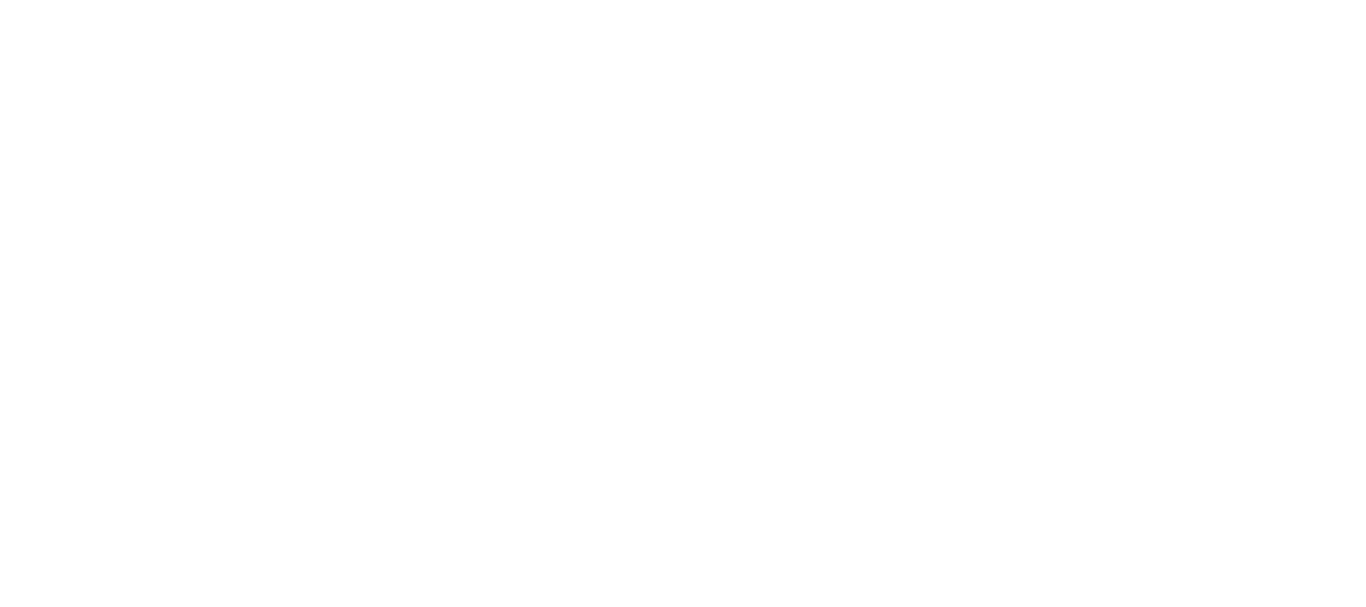 scroll, scrollTop: 0, scrollLeft: 0, axis: both 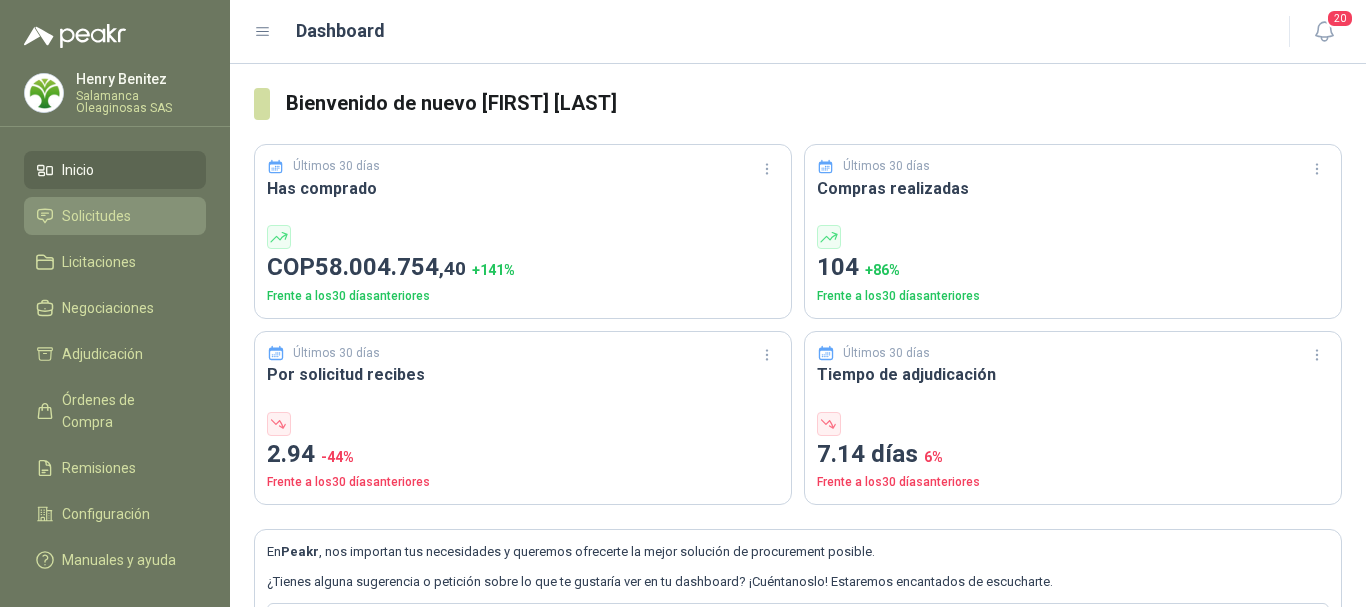 click on "Solicitudes" at bounding box center [96, 216] 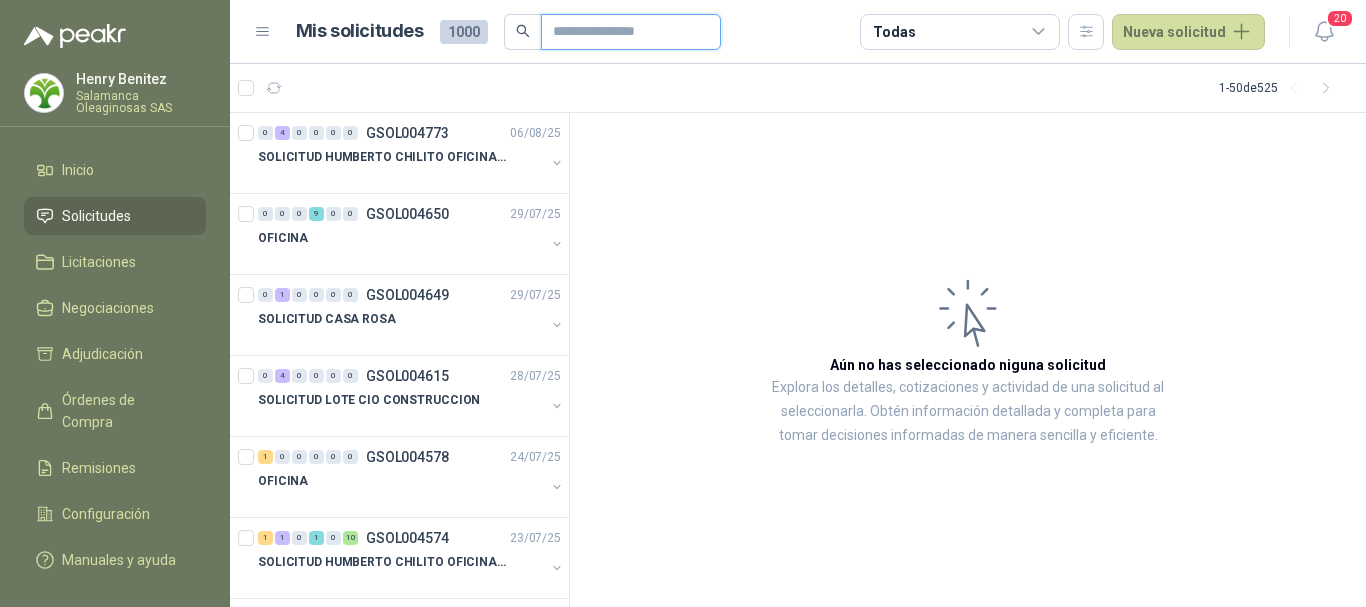 click at bounding box center [623, 32] 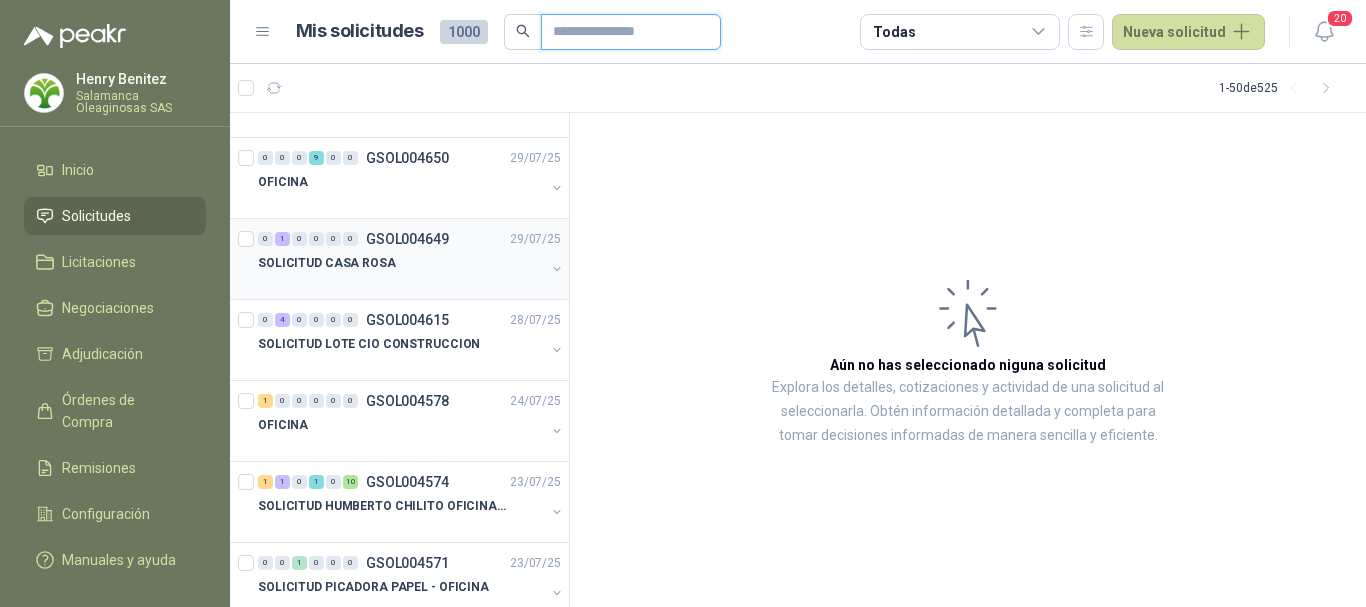 scroll, scrollTop: 0, scrollLeft: 0, axis: both 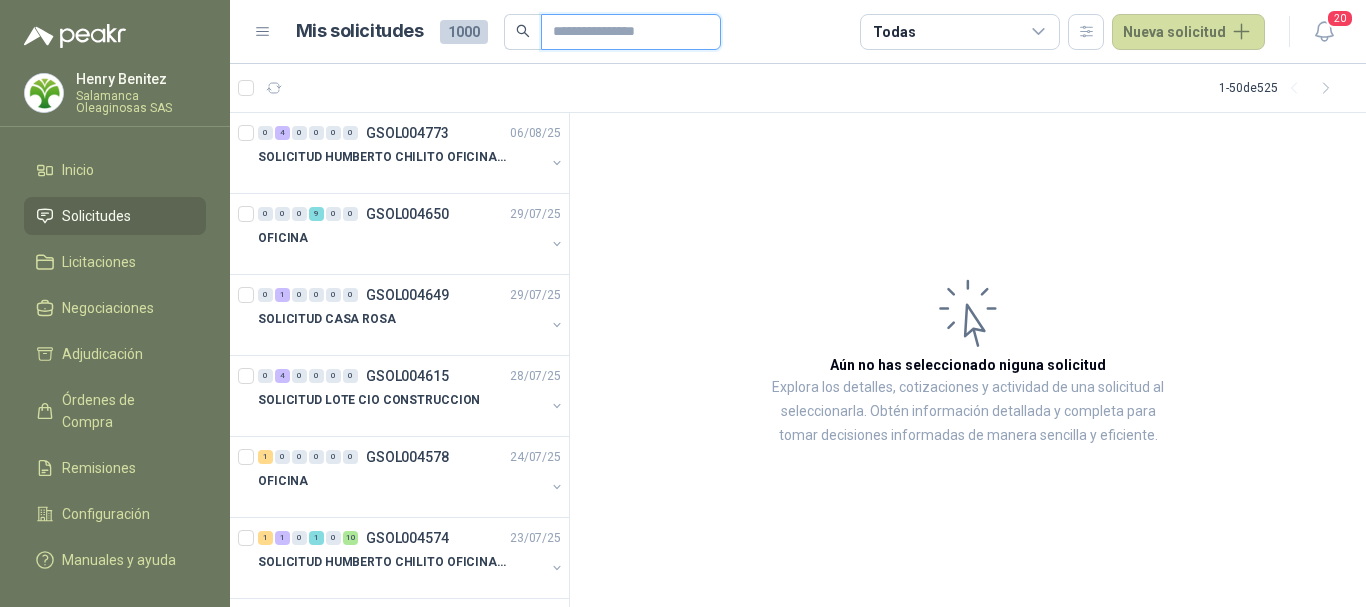 click at bounding box center (623, 32) 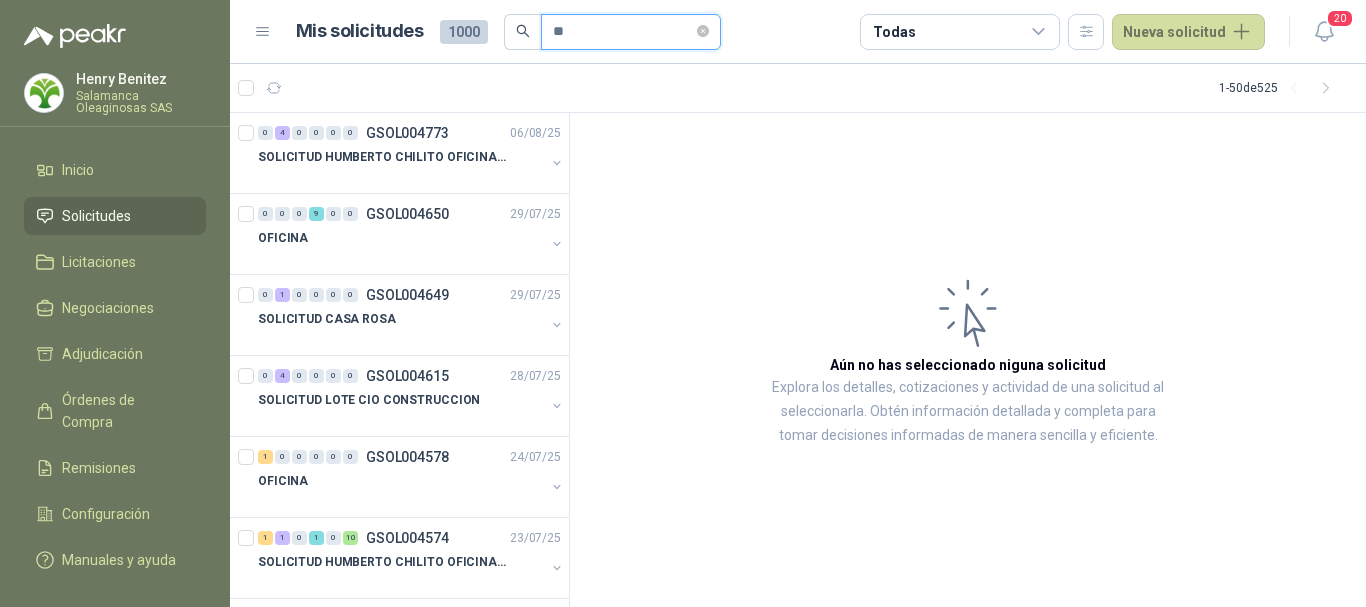 type on "*" 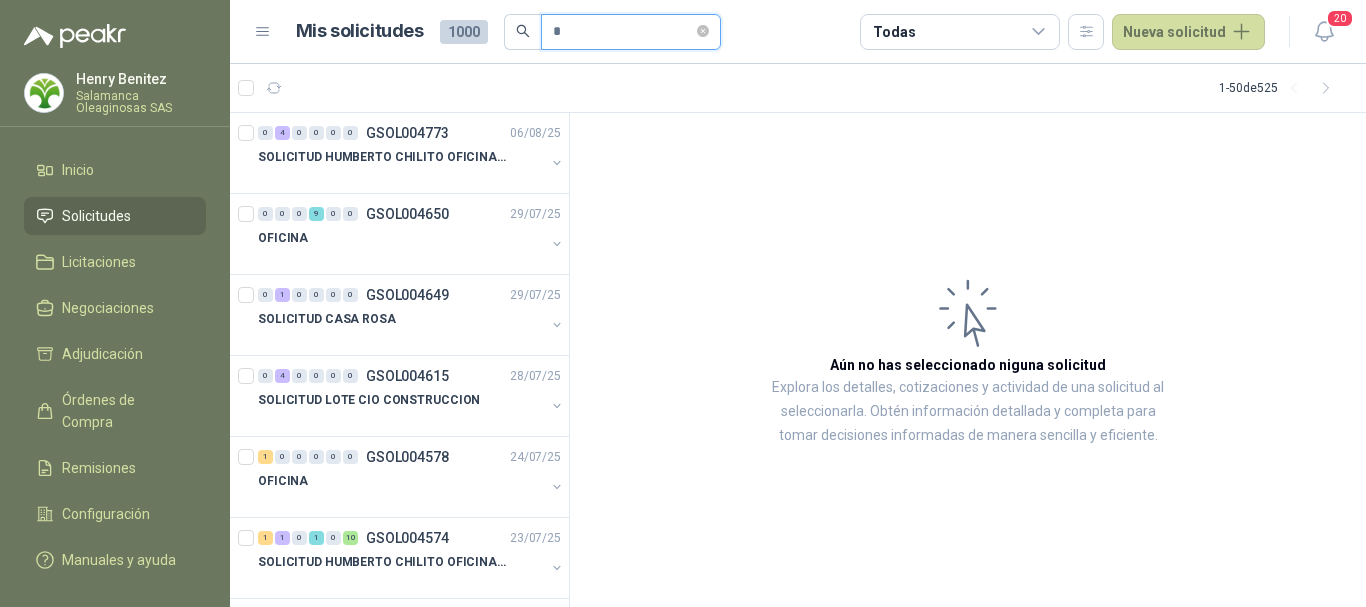 type 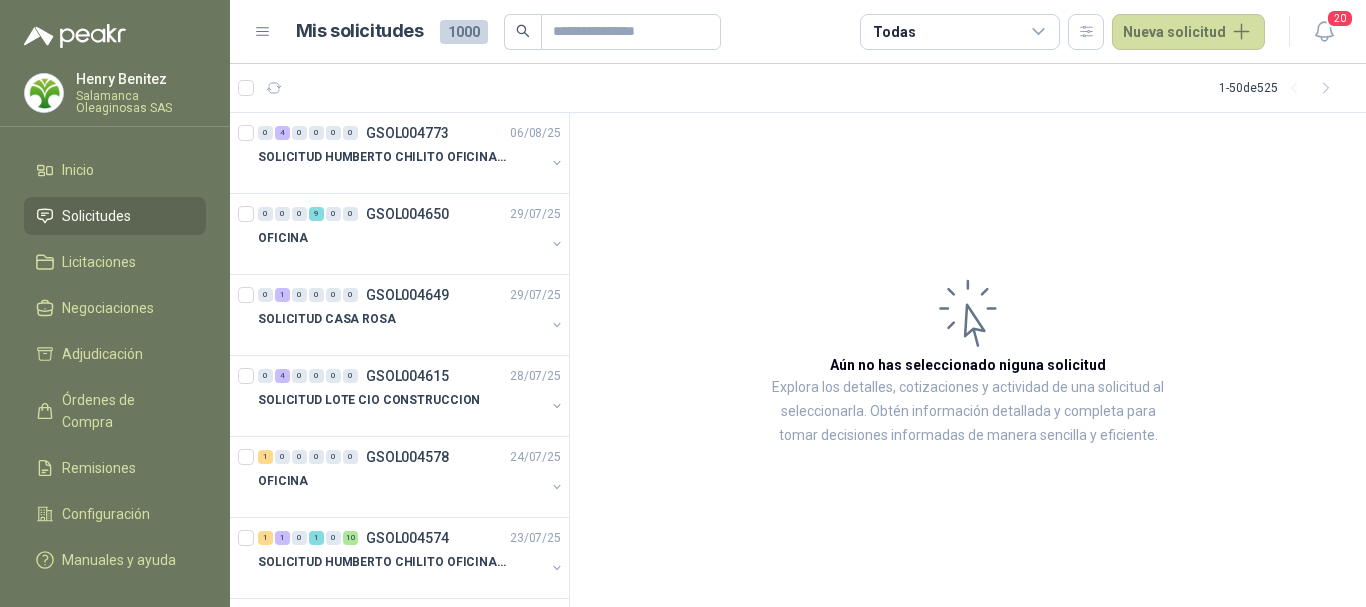 click on "Salamanca Oleaginosas SAS" at bounding box center (141, 102) 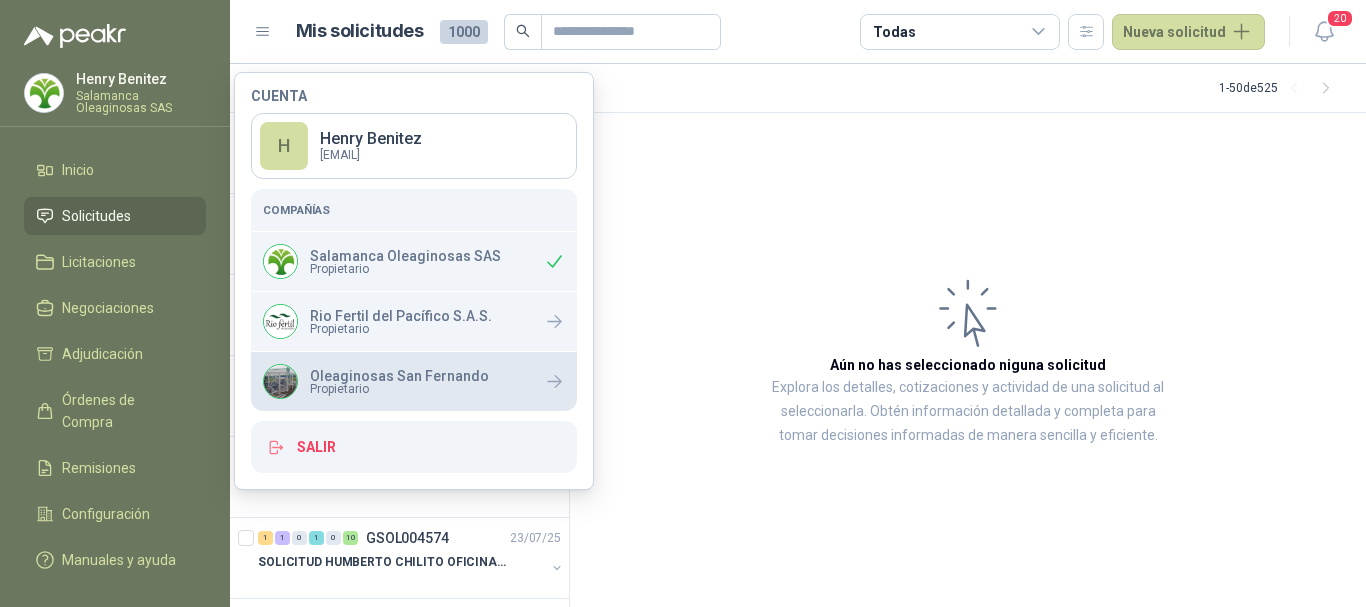 click on "Oleaginosas San Fernando" at bounding box center (399, 376) 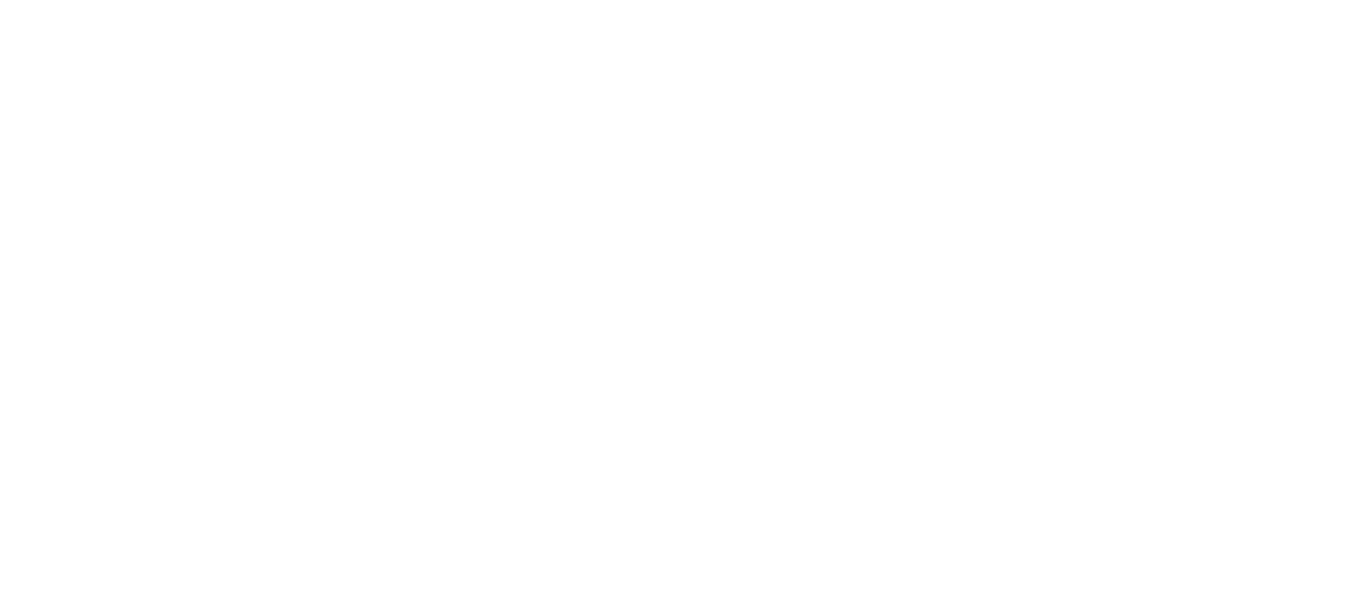 scroll, scrollTop: 0, scrollLeft: 0, axis: both 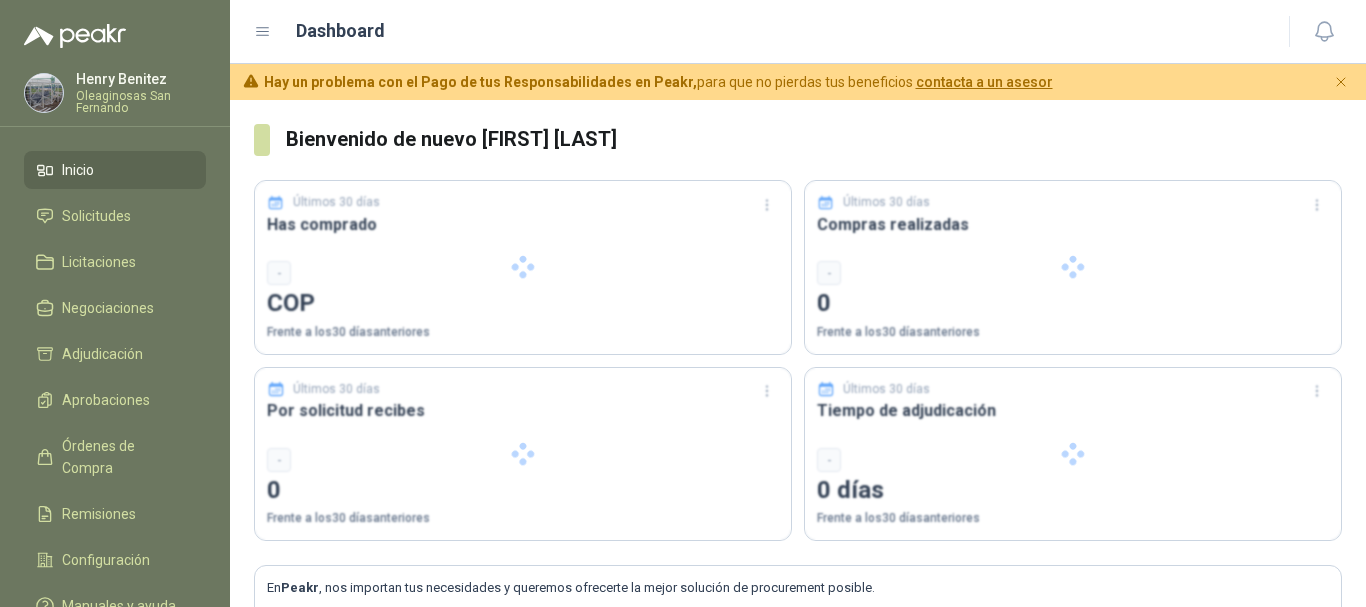 type 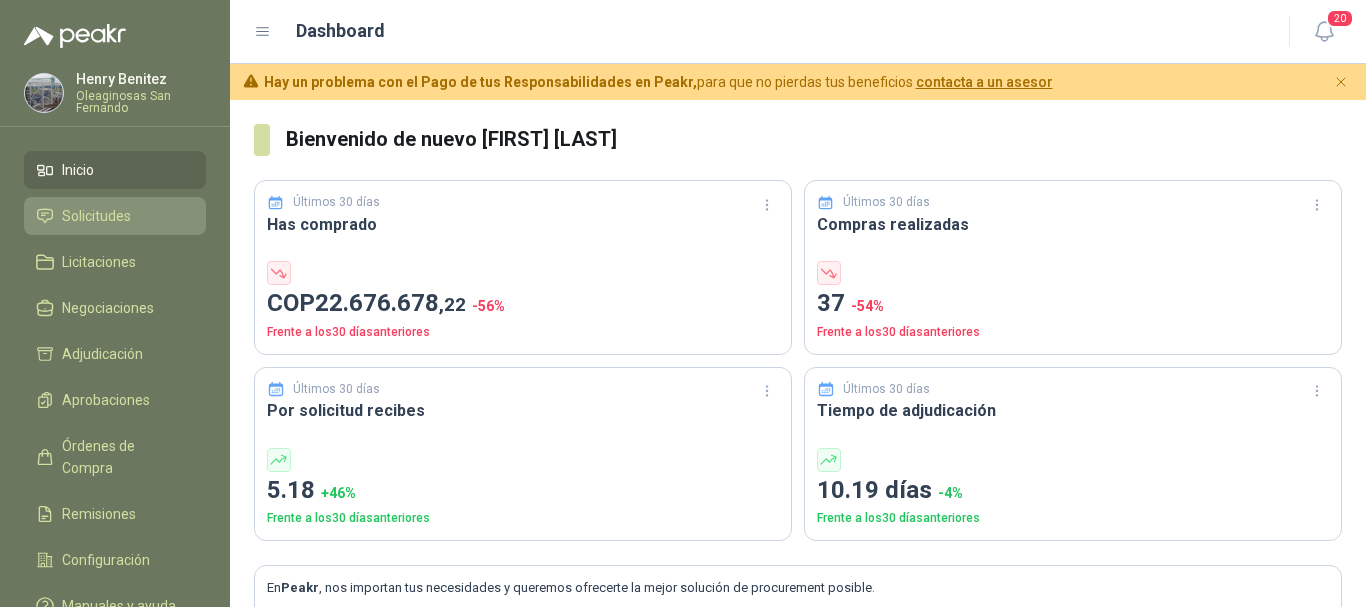 click on "Solicitudes" at bounding box center (96, 216) 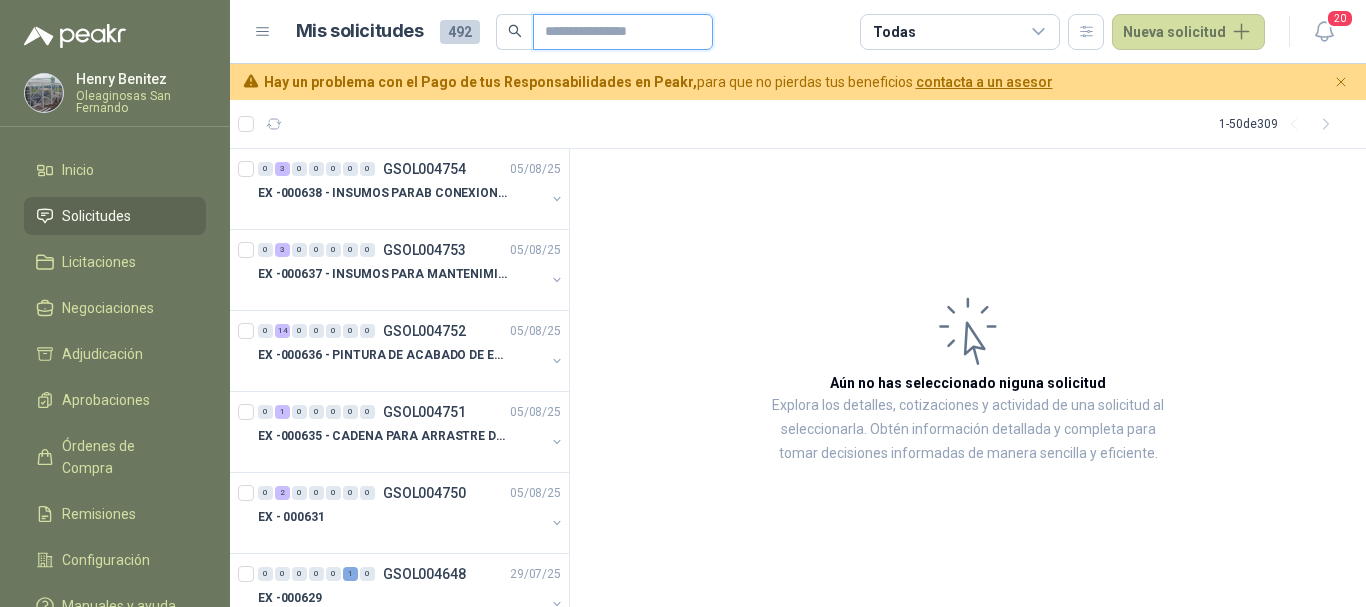 click at bounding box center (615, 32) 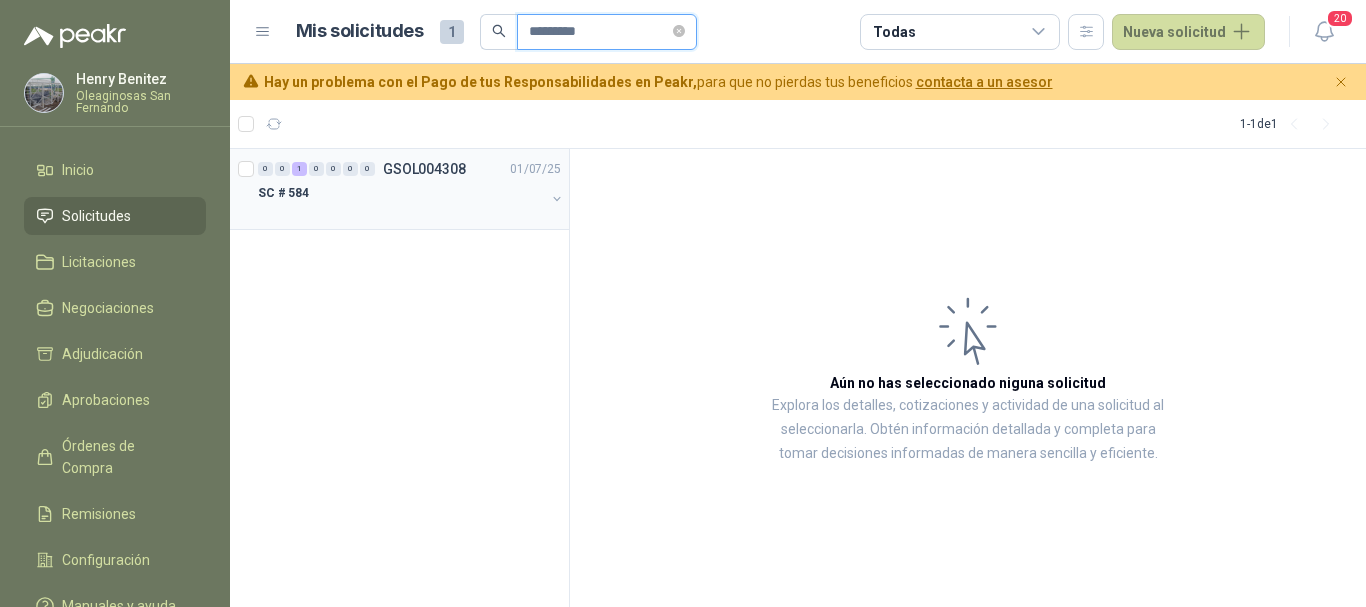 type on "*********" 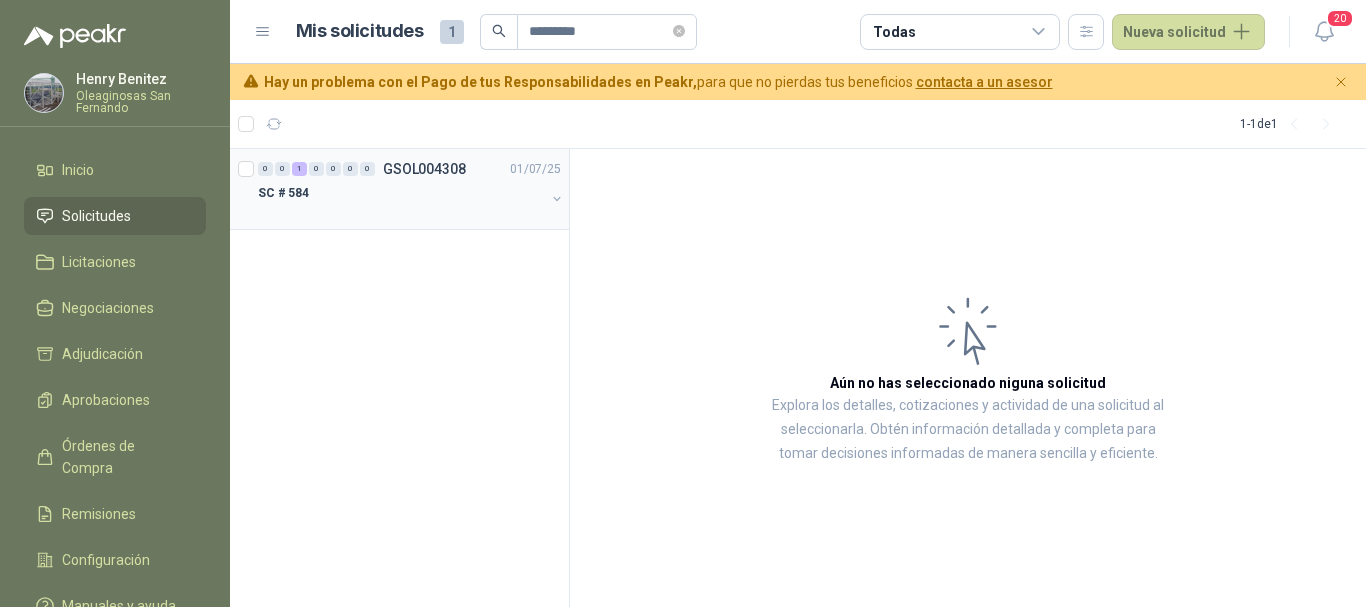 click on "GSOL004308" at bounding box center [424, 169] 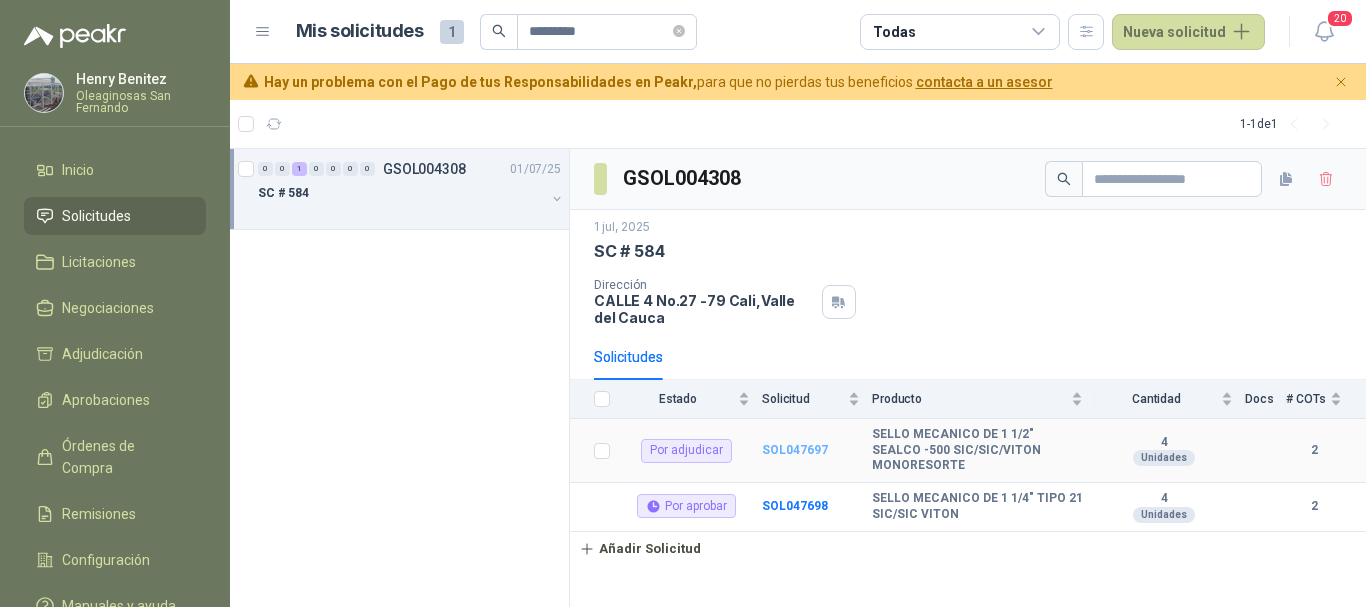 click on "SOL047697" at bounding box center (795, 450) 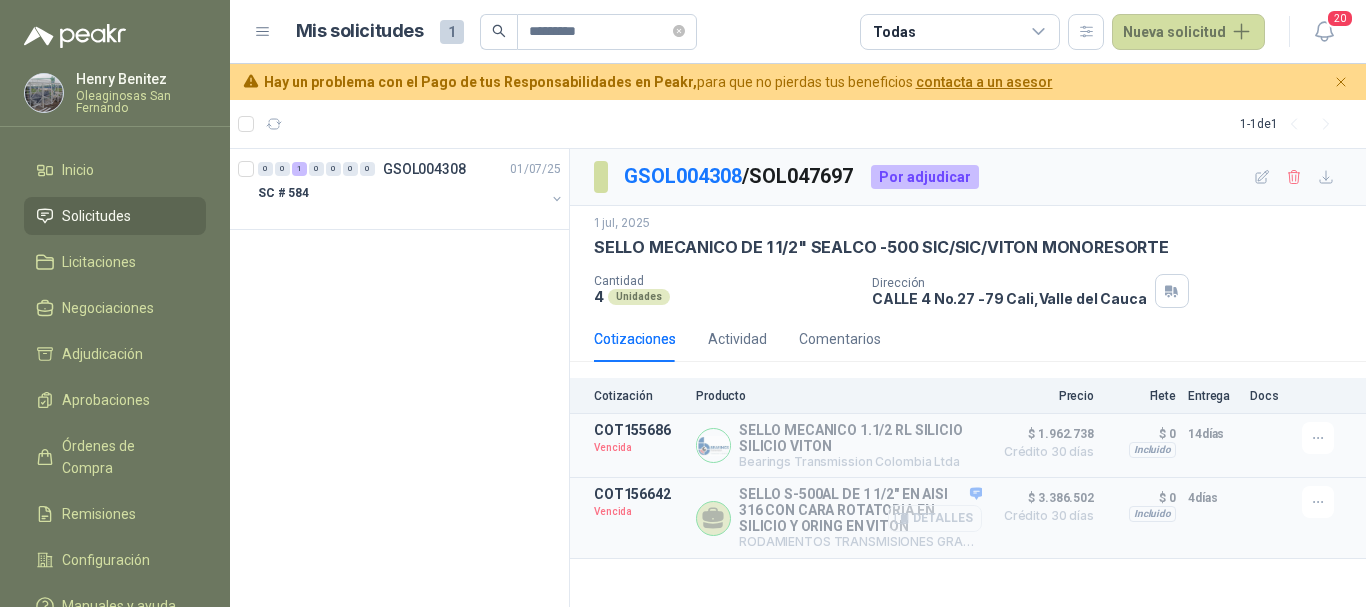 click on "Detalles" at bounding box center (935, 518) 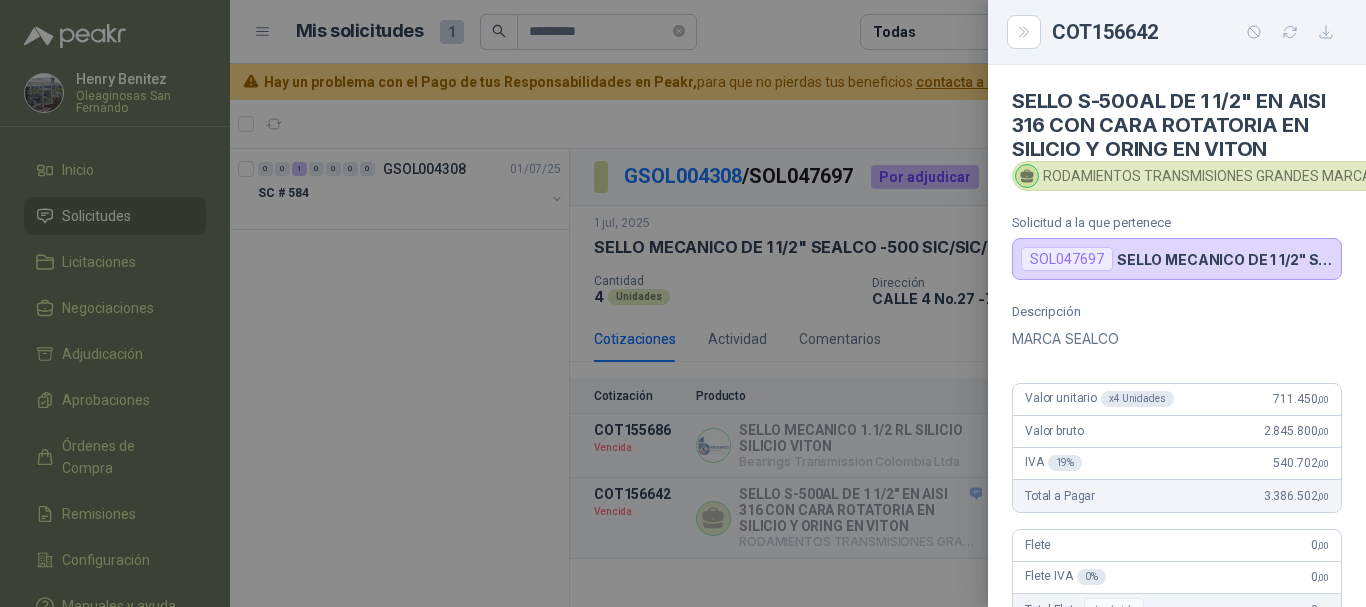 click at bounding box center [683, 303] 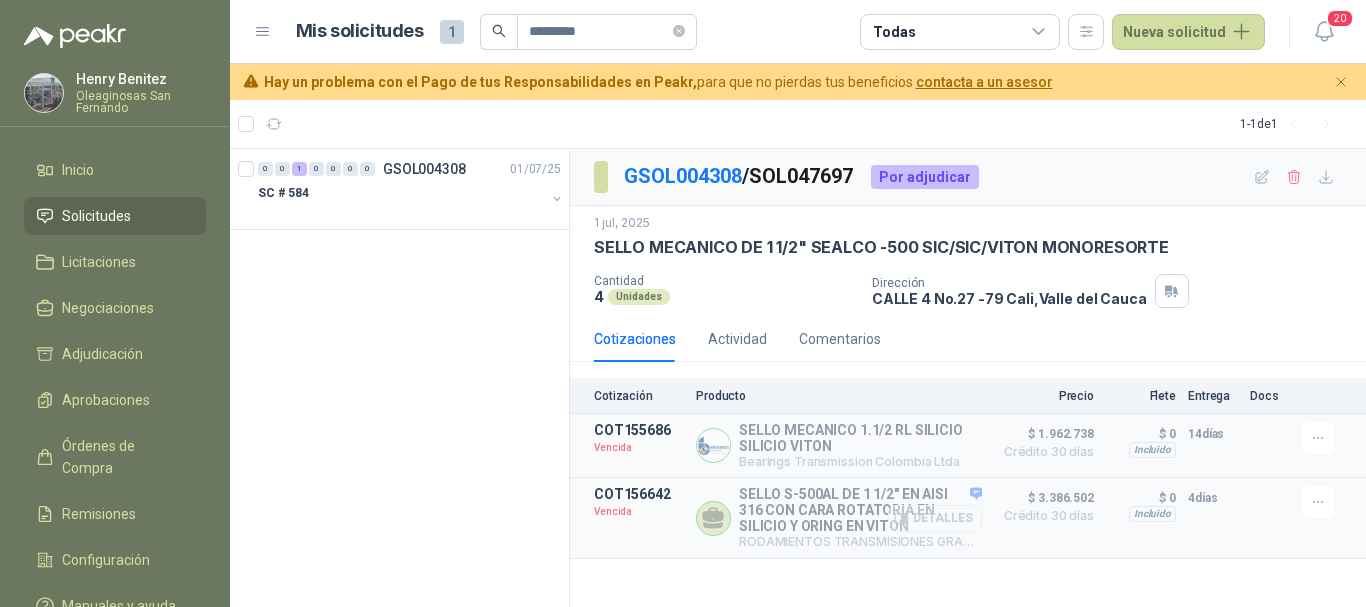 click on "Detalles" at bounding box center (935, 518) 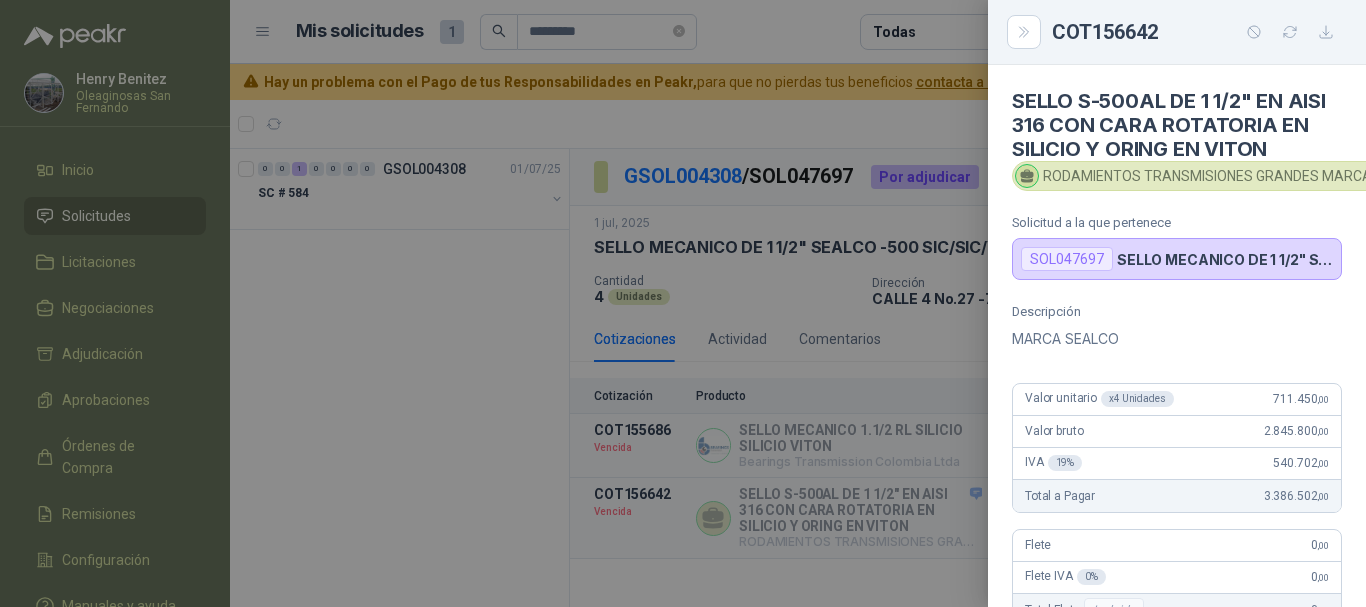 click at bounding box center (683, 303) 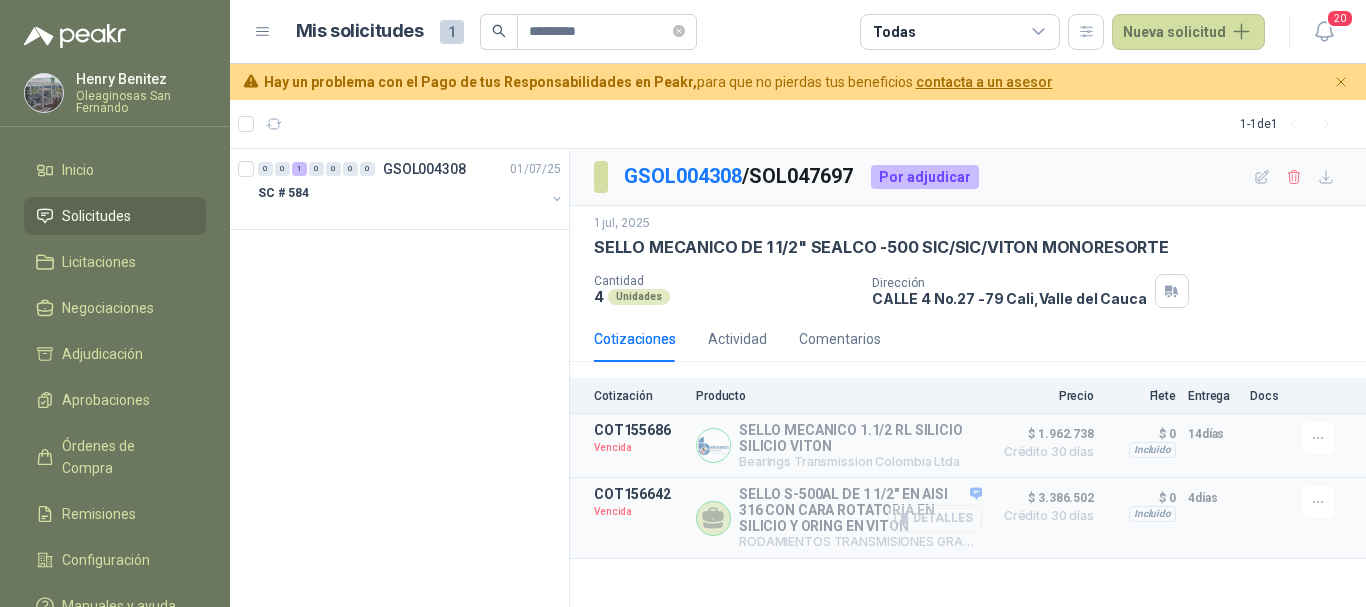 click on "Detalles" at bounding box center (935, 518) 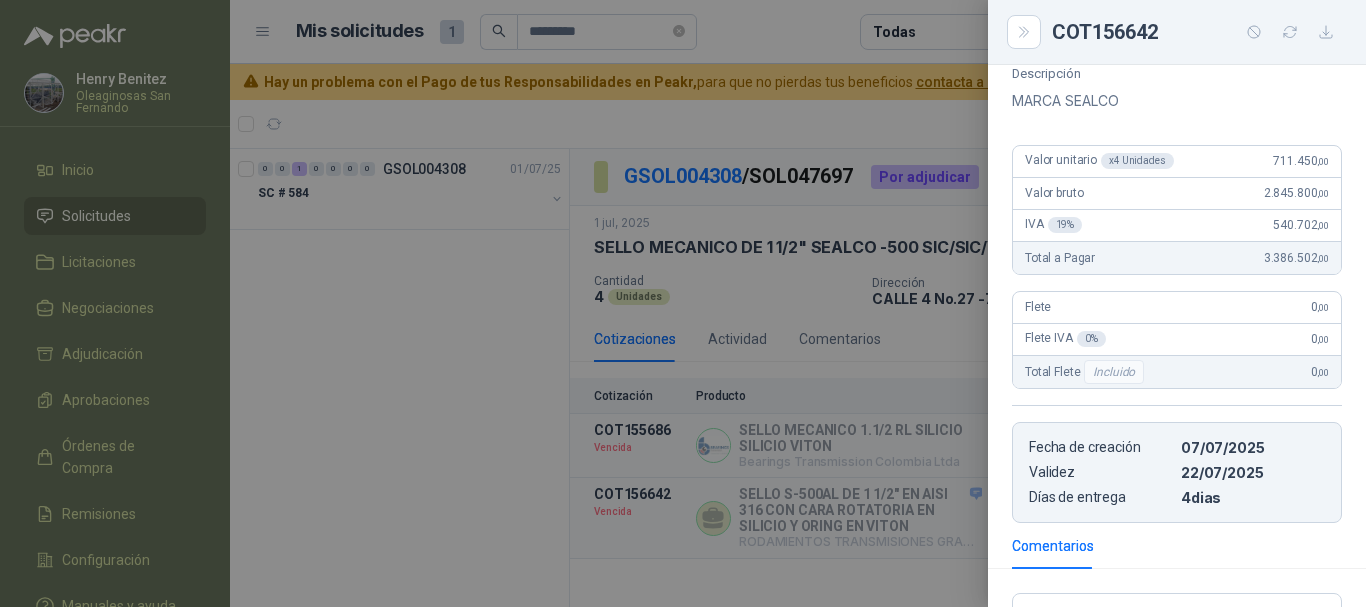 scroll, scrollTop: 300, scrollLeft: 0, axis: vertical 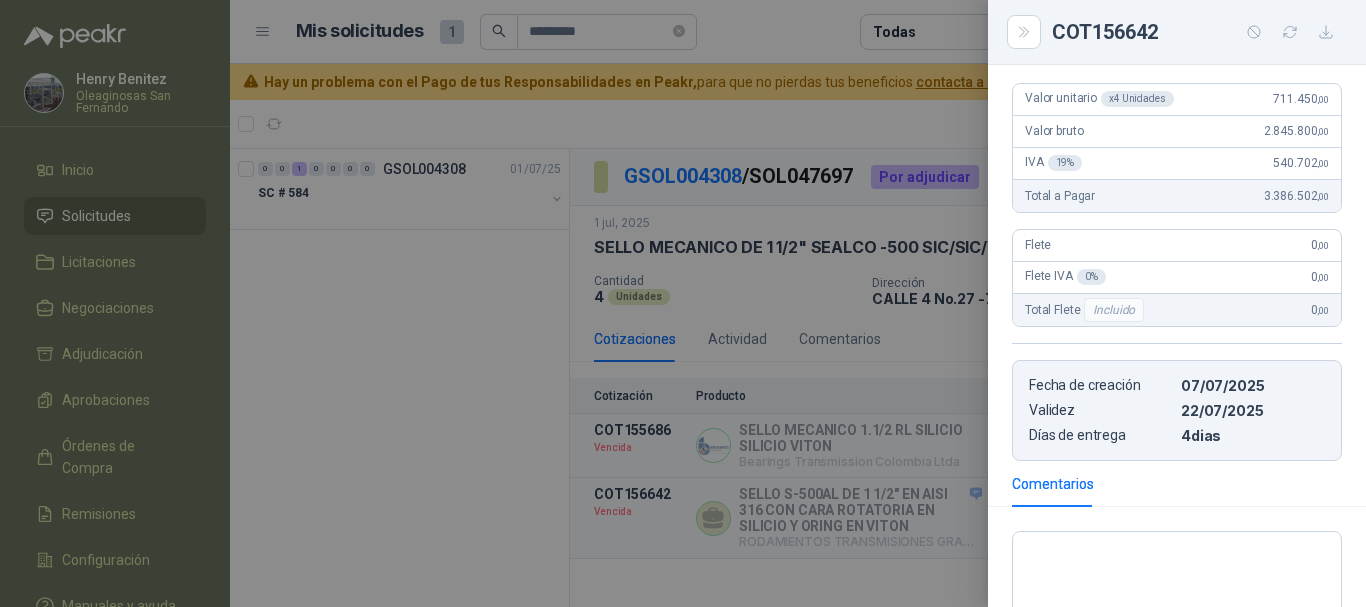 click at bounding box center (683, 303) 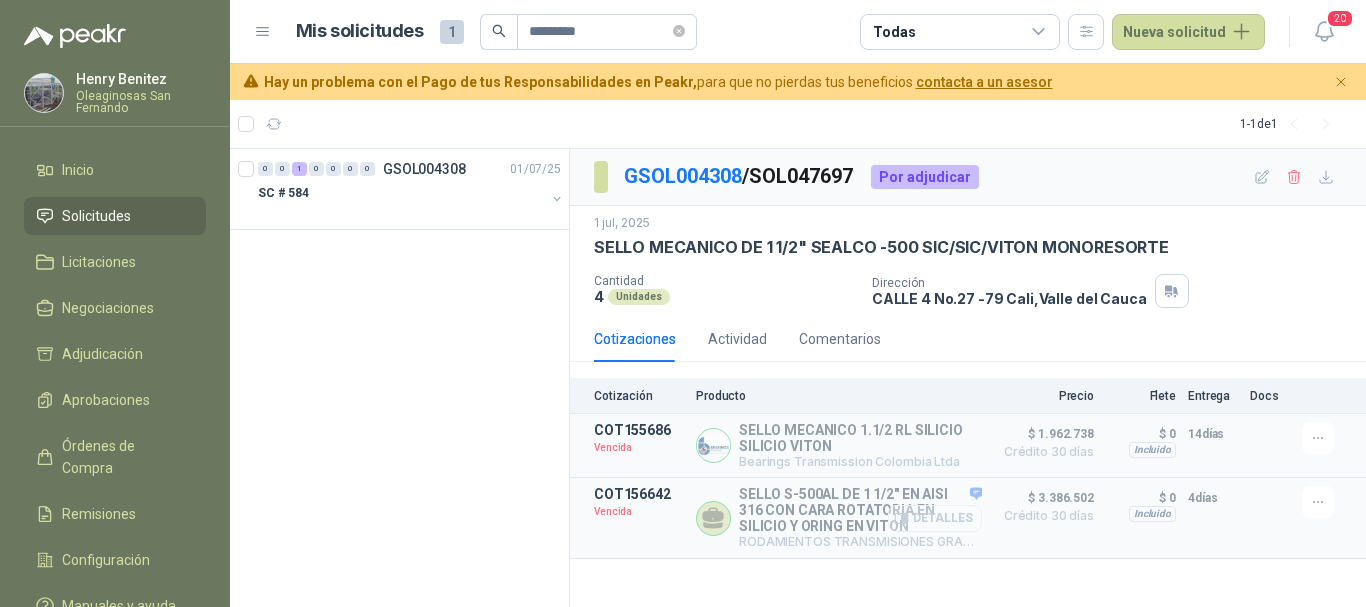 click on "Detalles" at bounding box center [935, 518] 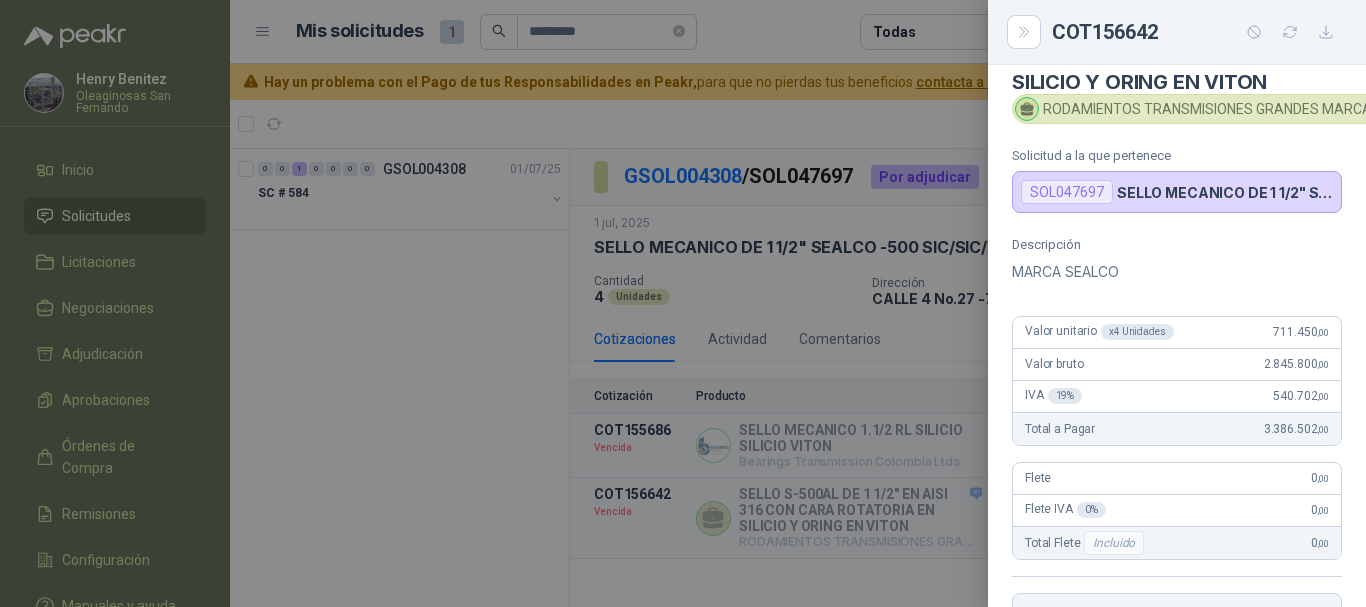 scroll, scrollTop: 0, scrollLeft: 0, axis: both 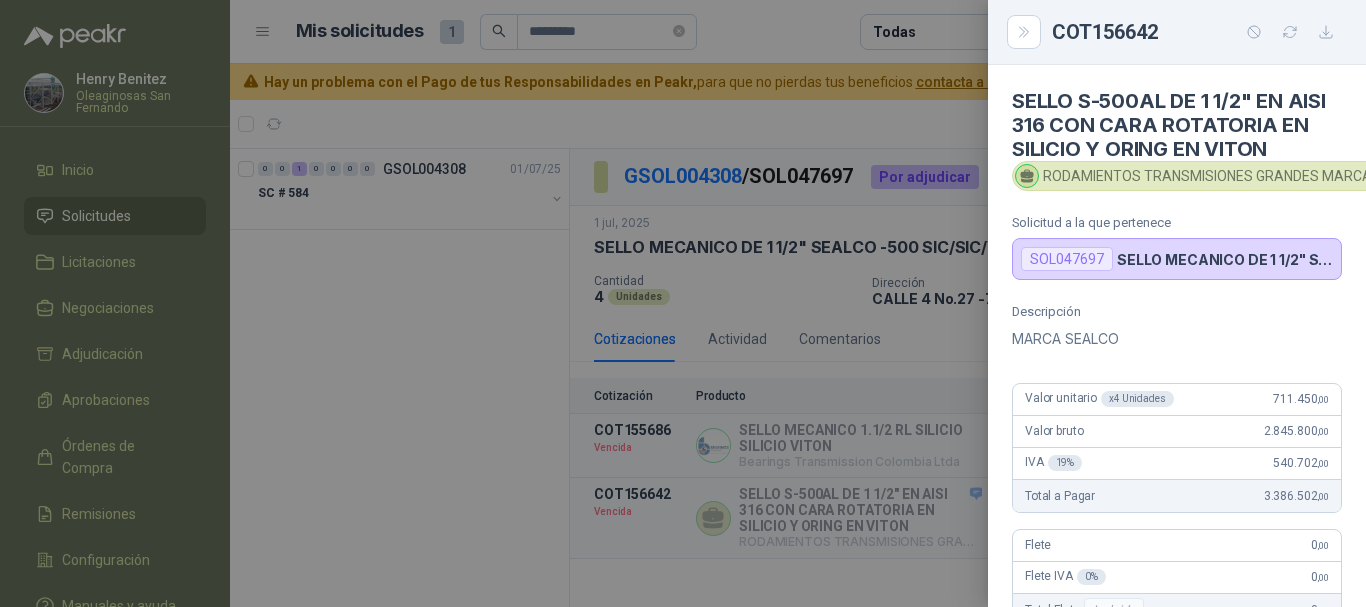 click at bounding box center [683, 303] 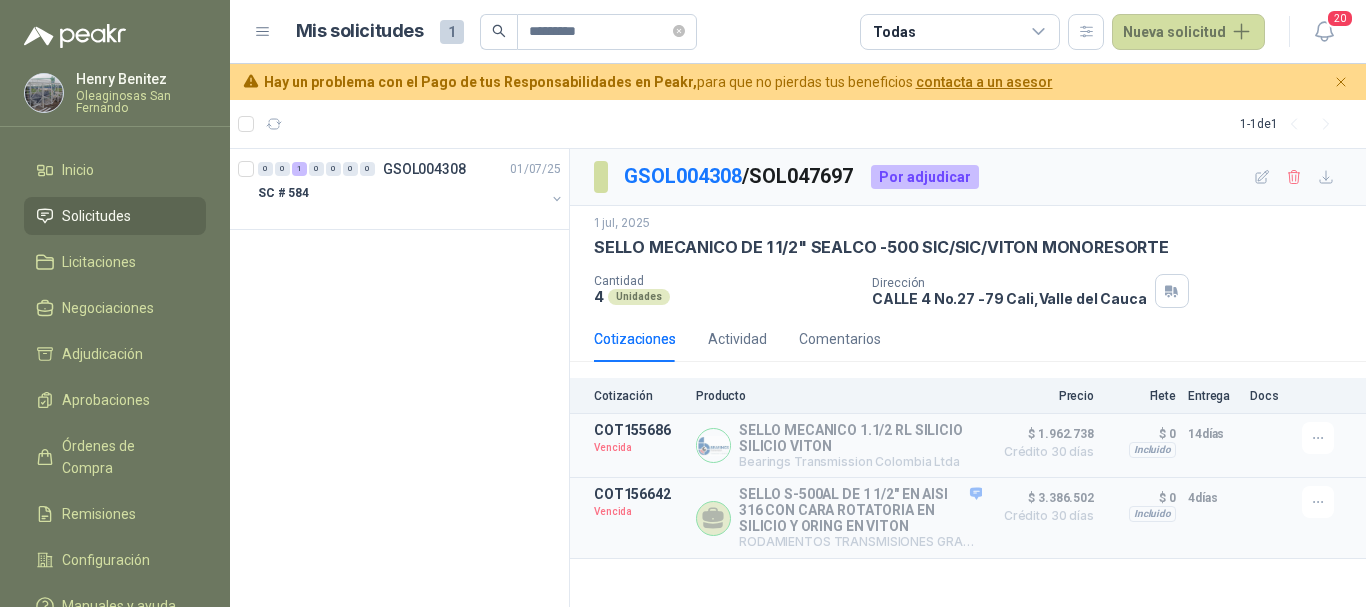 type 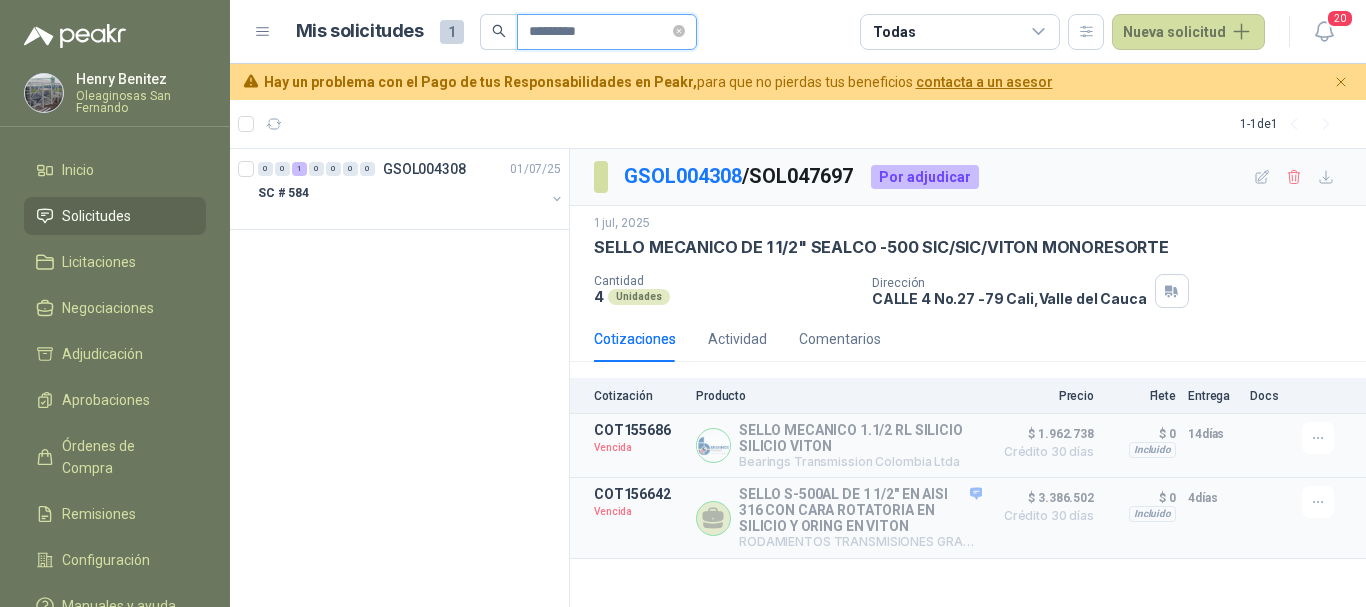 click on "*********" at bounding box center (599, 32) 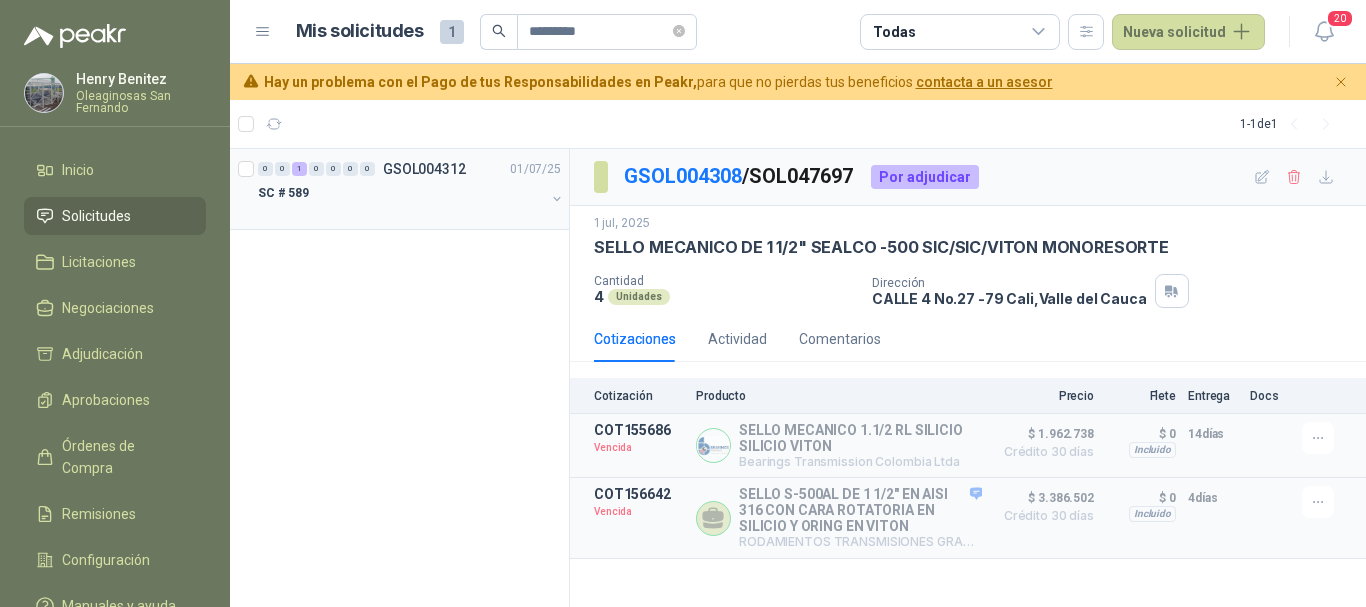 click on "SC # 589" at bounding box center [283, 193] 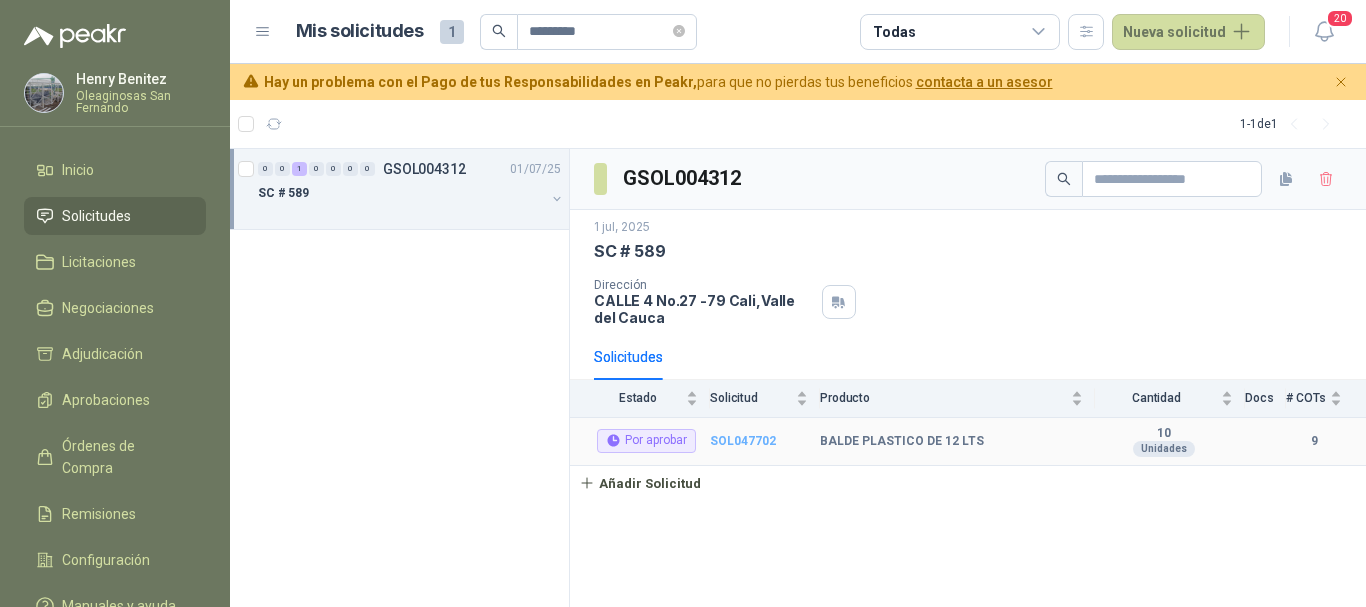 click on "SOL047702" at bounding box center [743, 441] 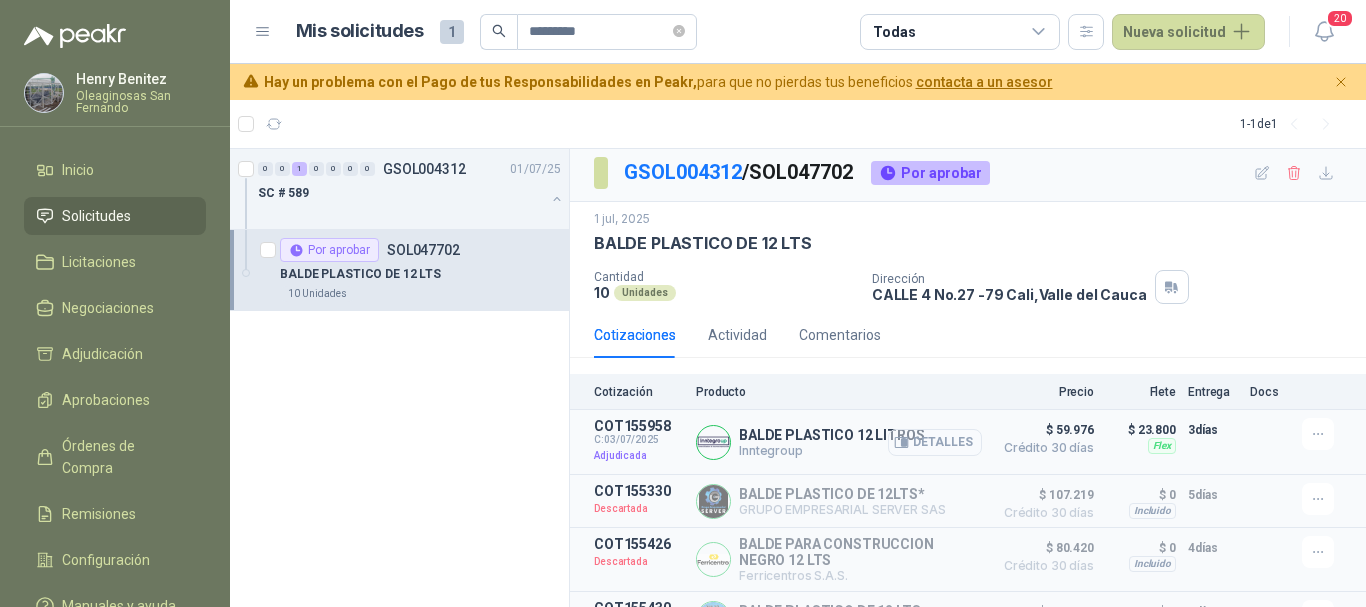 scroll, scrollTop: 0, scrollLeft: 0, axis: both 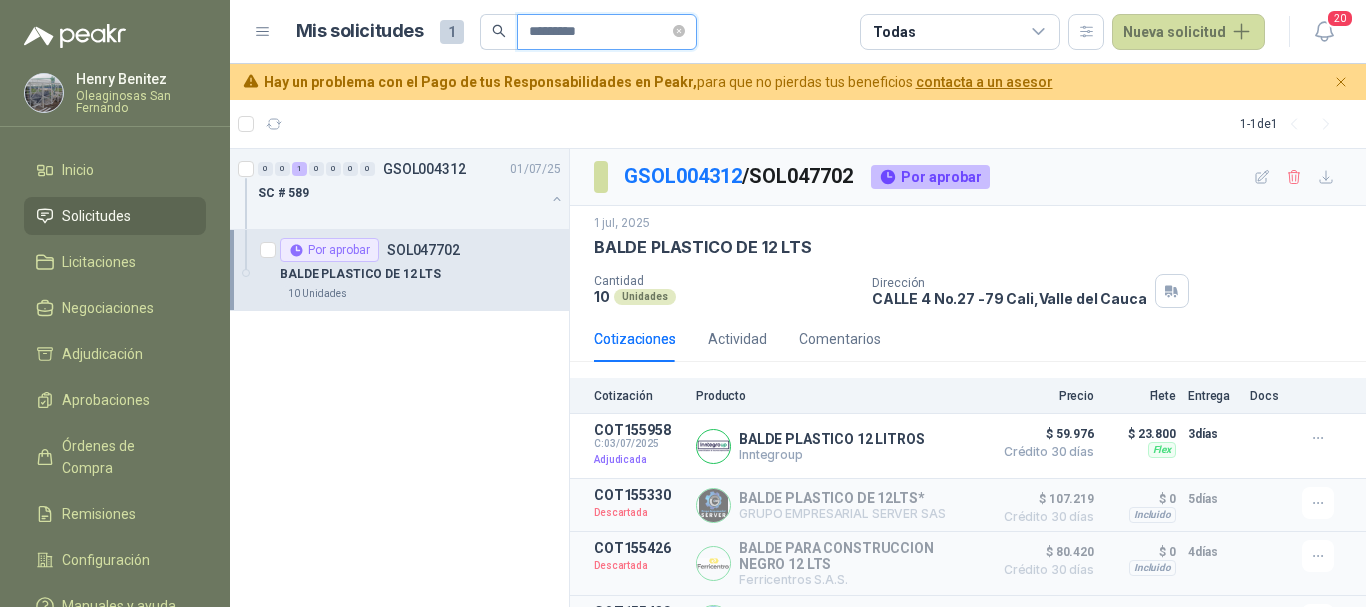 click on "*********" at bounding box center [599, 32] 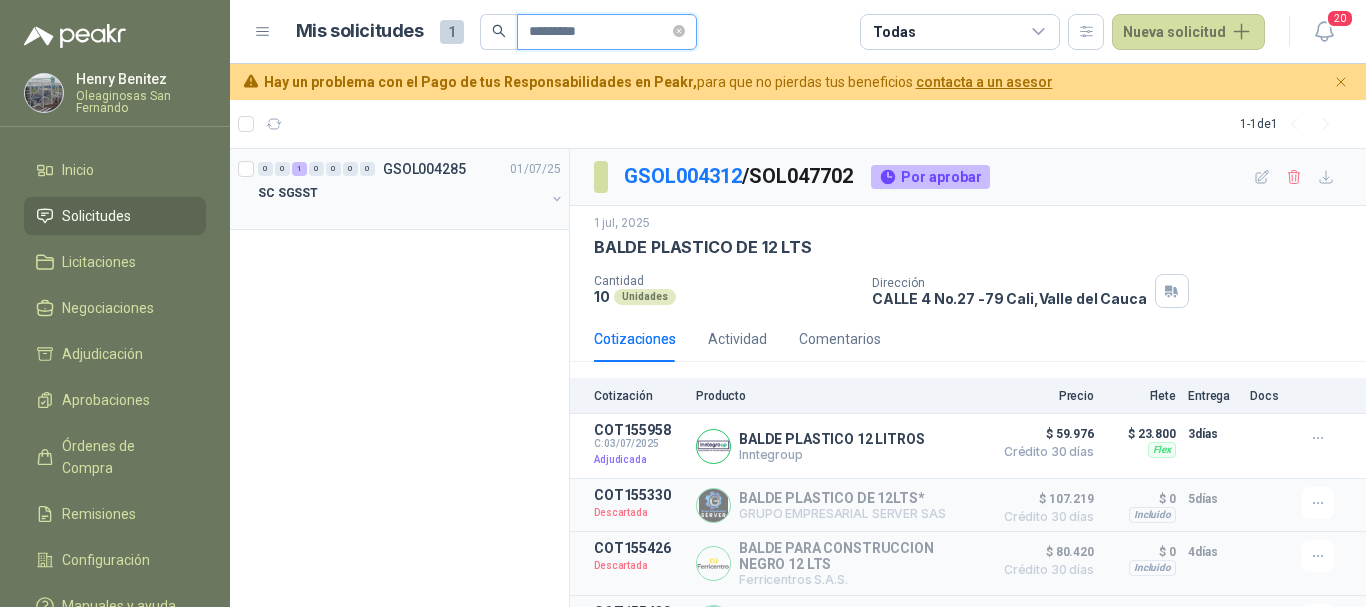type on "*********" 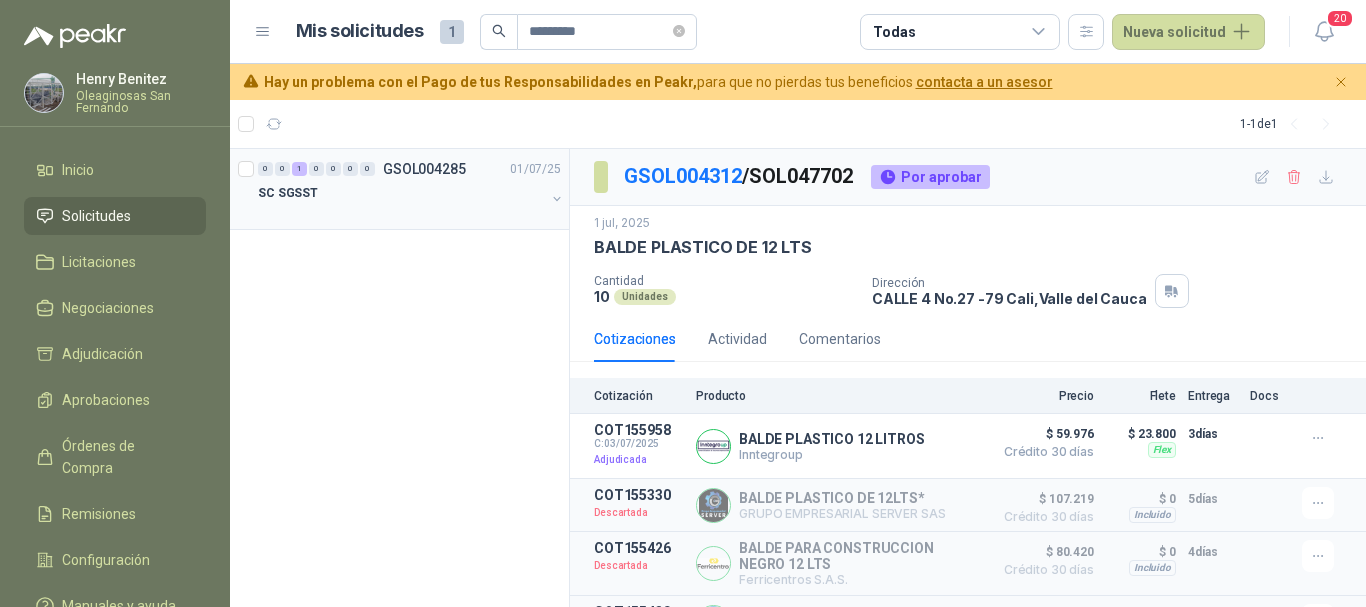 click on "SC SGSST" at bounding box center [288, 193] 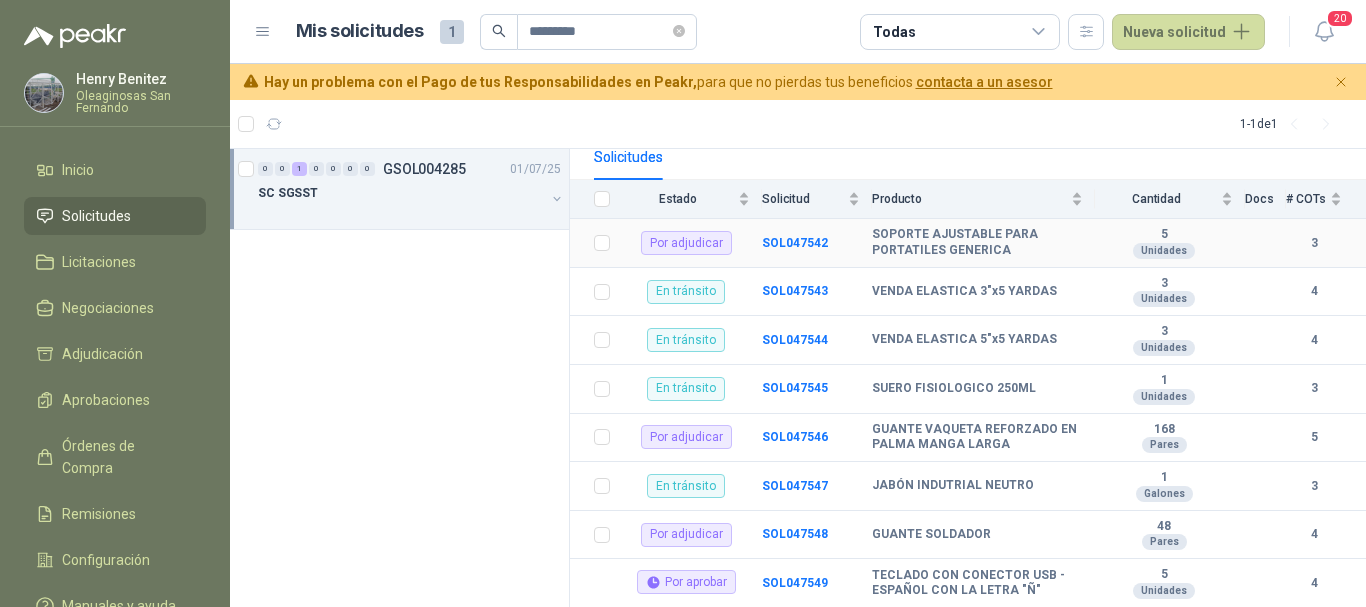 scroll, scrollTop: 100, scrollLeft: 0, axis: vertical 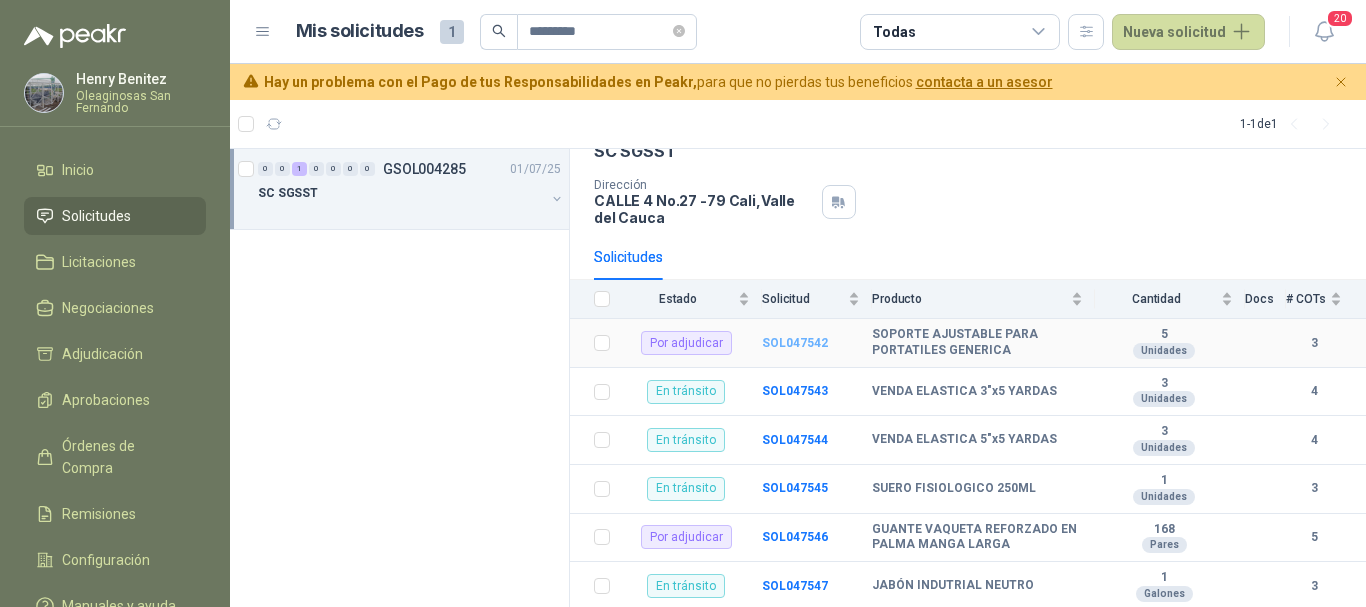 click on "SOL047542" at bounding box center [795, 343] 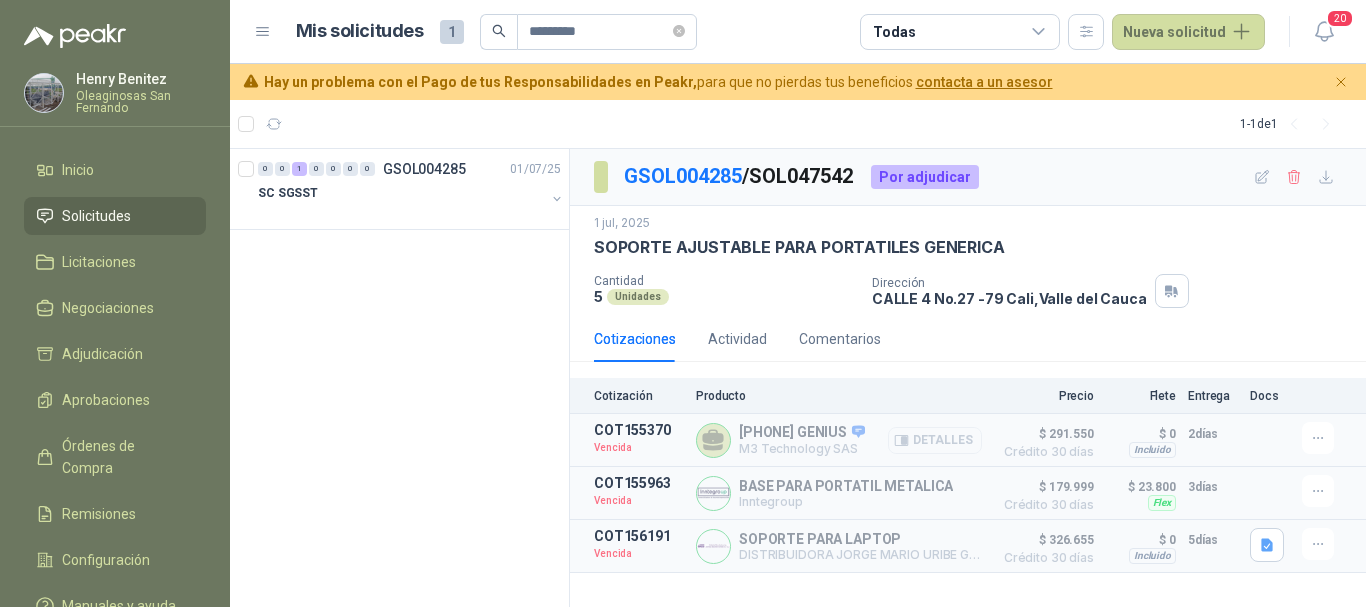click on "Detalles" at bounding box center (935, 440) 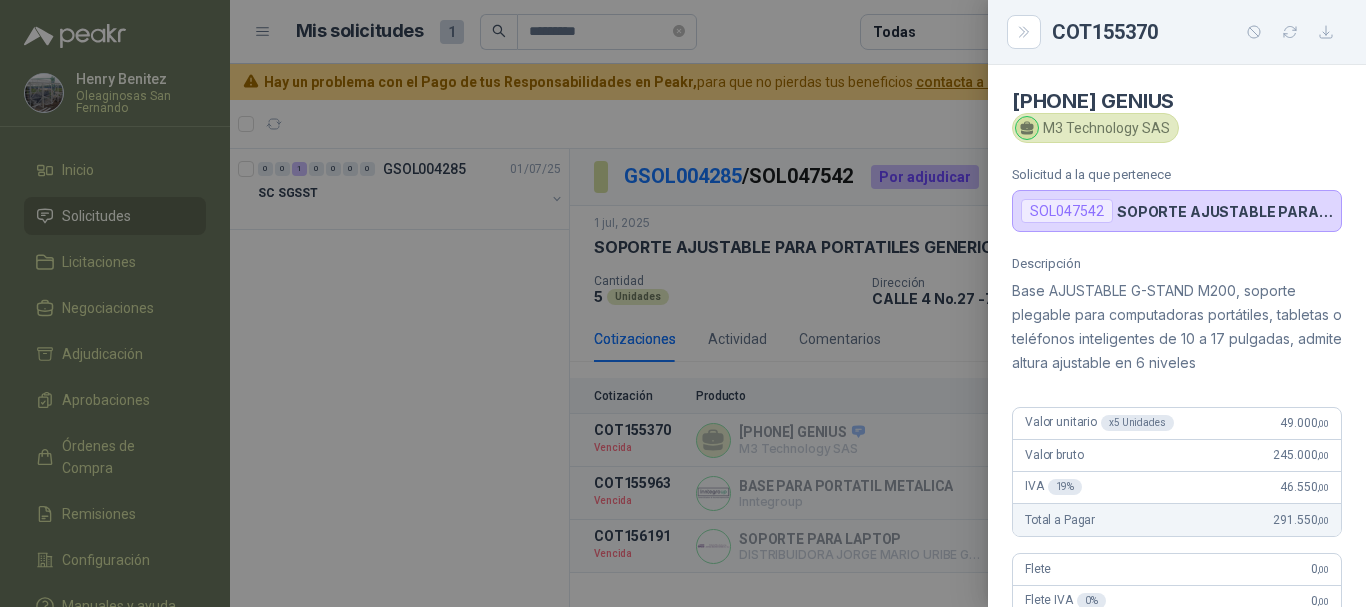 click at bounding box center (683, 303) 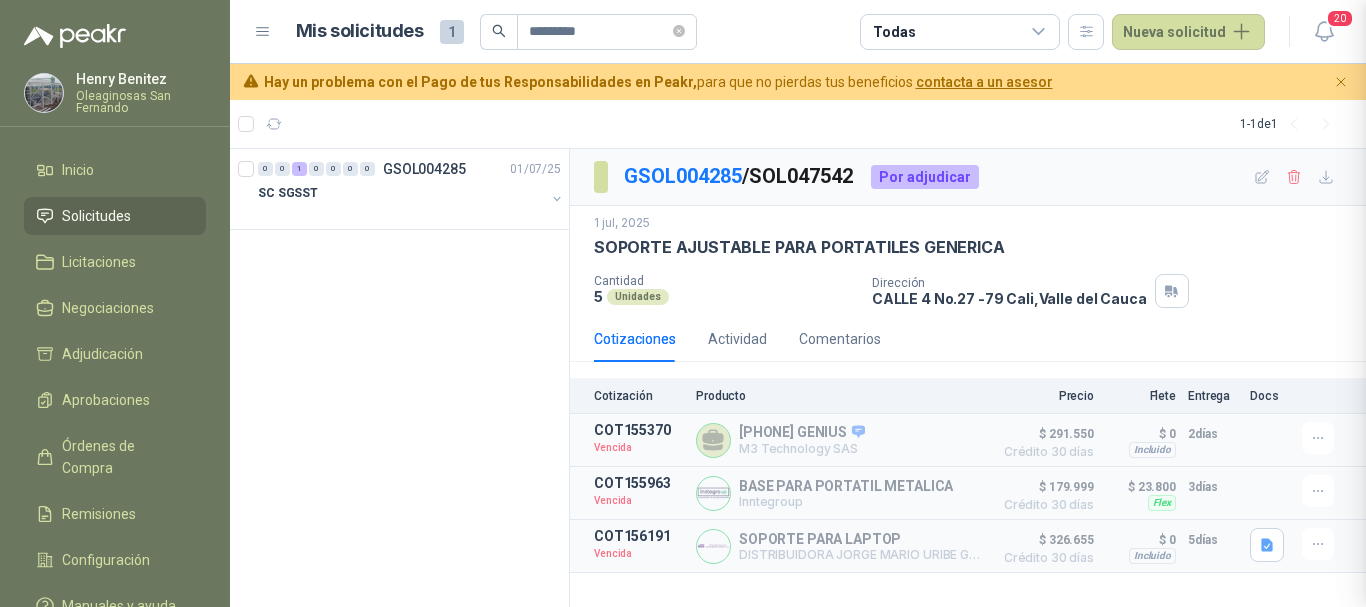 type 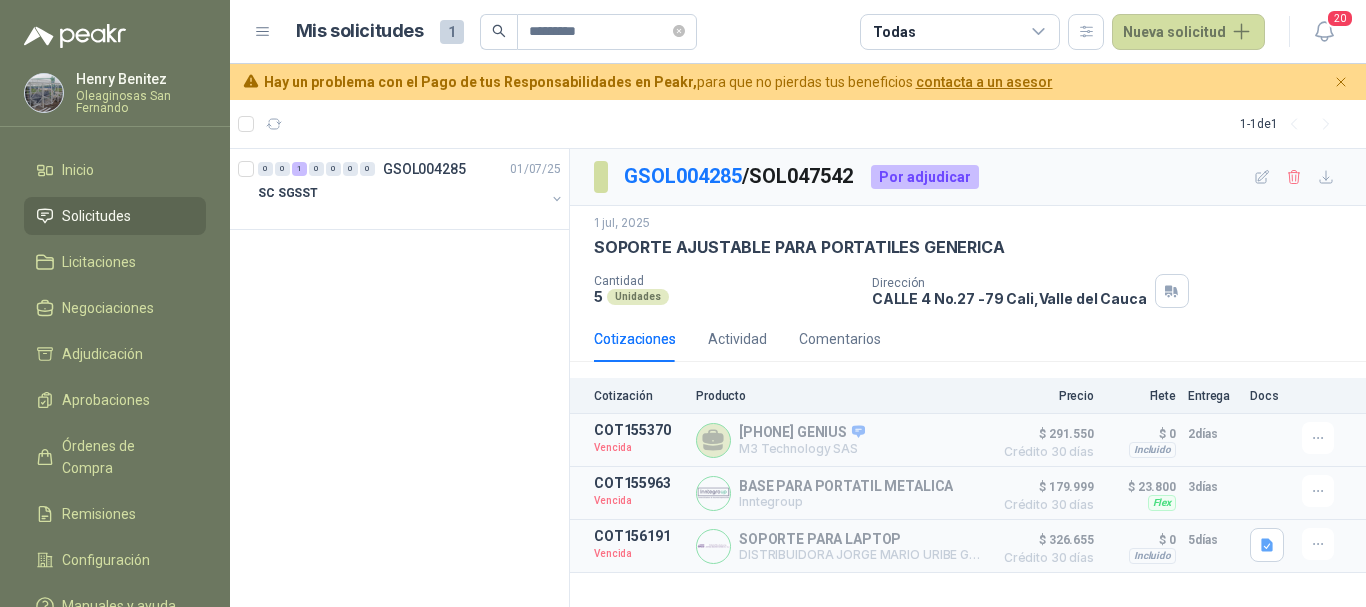 click on "1 - 1  de  1" at bounding box center (798, 124) 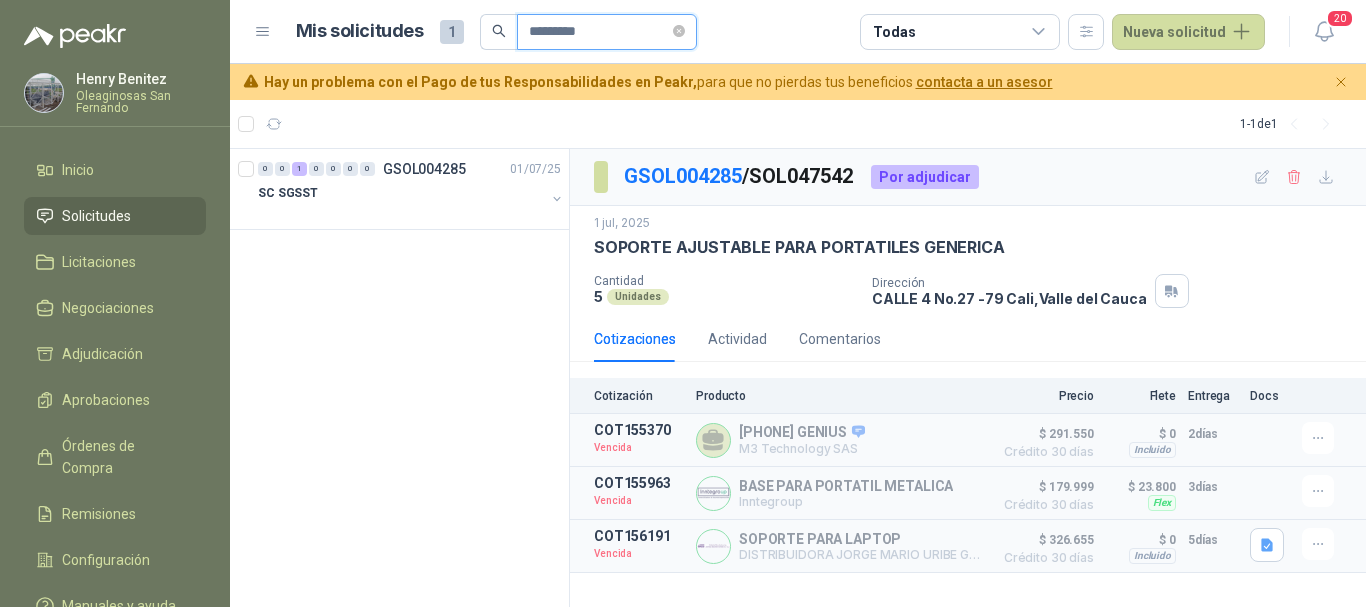click on "*********" at bounding box center (599, 32) 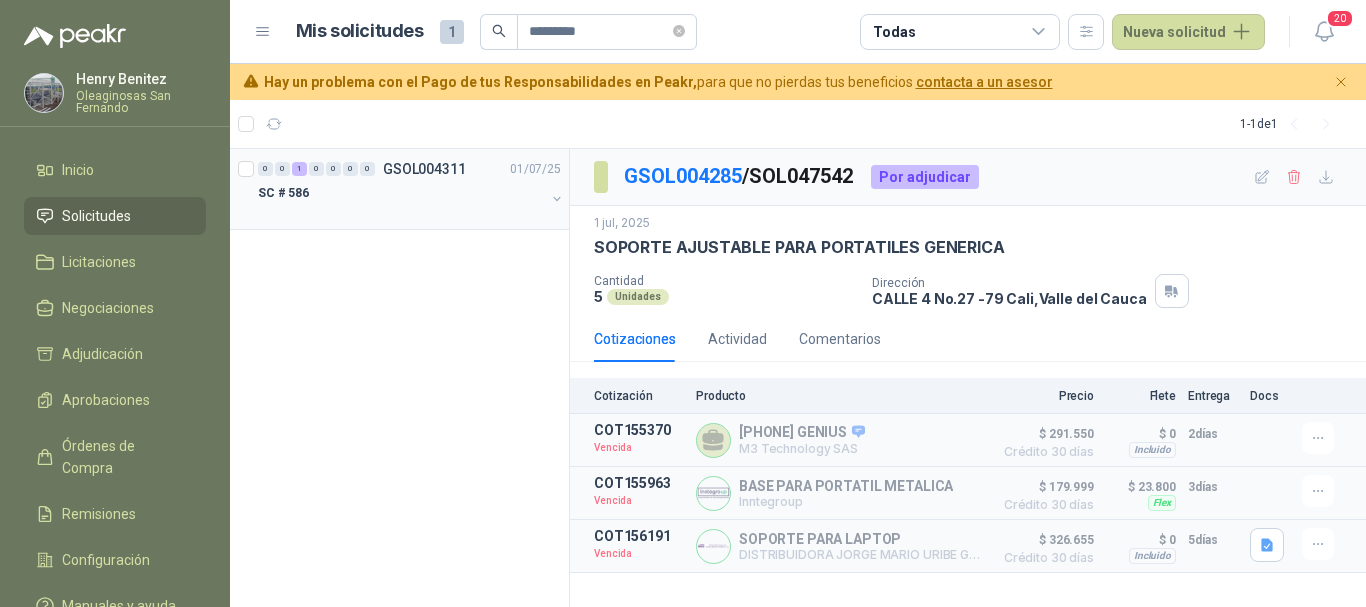 click on "SC # 586" at bounding box center [283, 193] 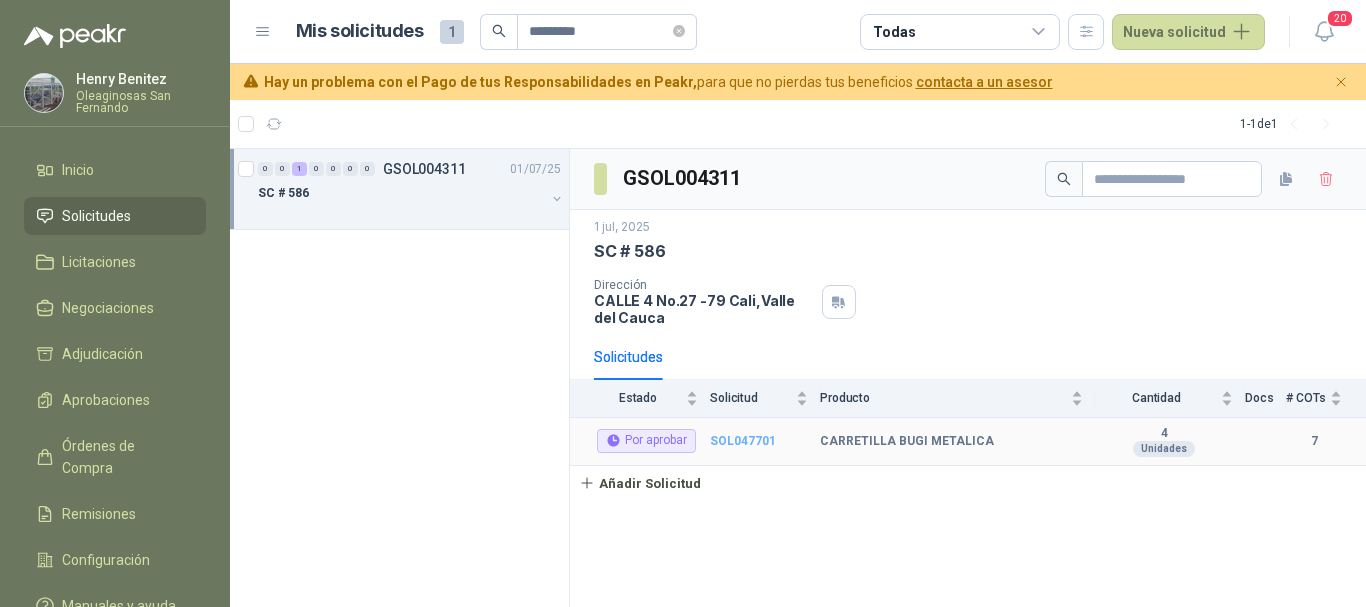 click on "SOL047701" at bounding box center (743, 441) 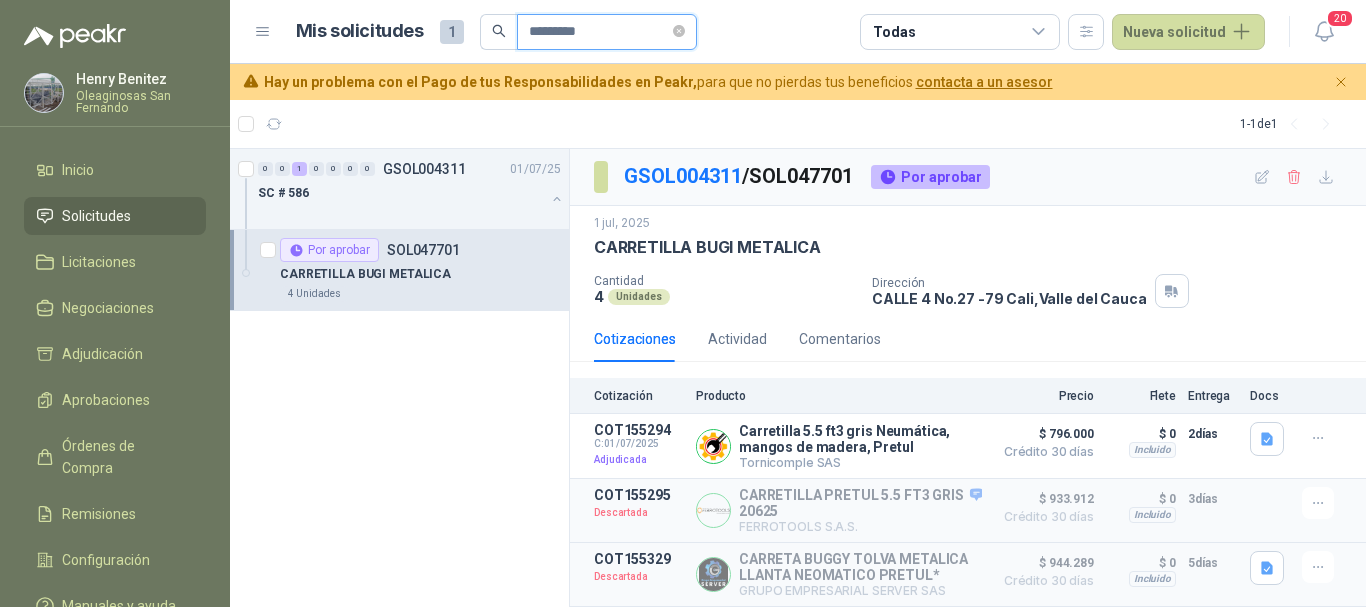 click on "*********" at bounding box center (599, 32) 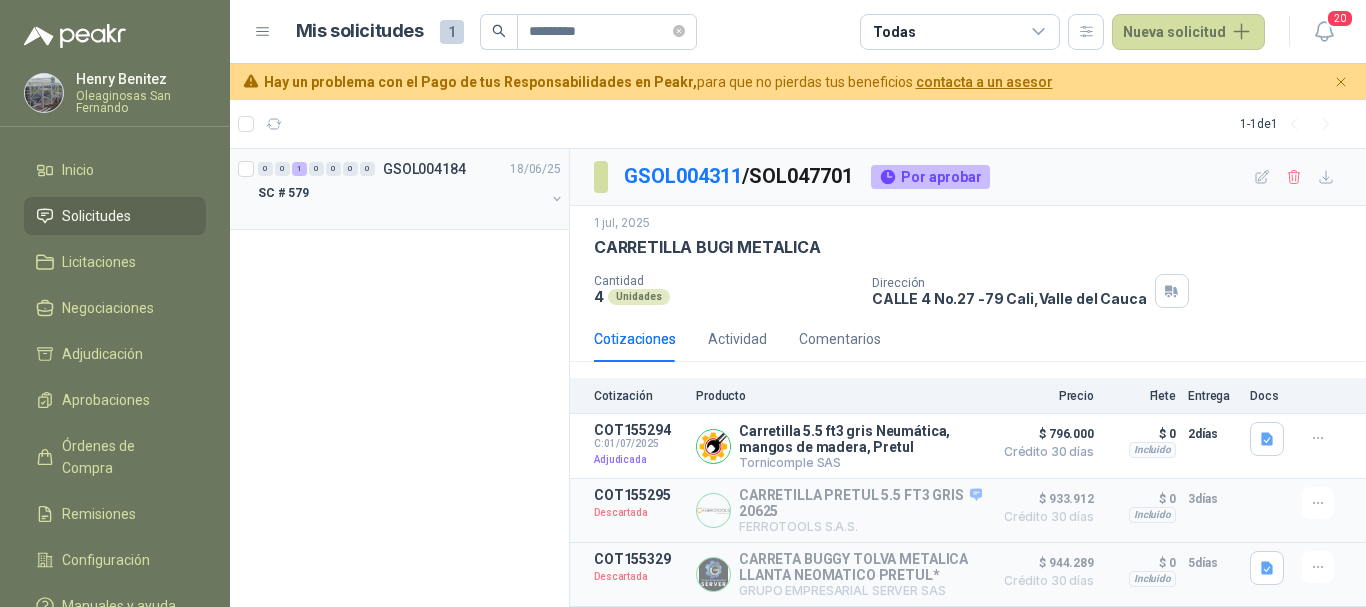 click on "SC # 579" at bounding box center (283, 193) 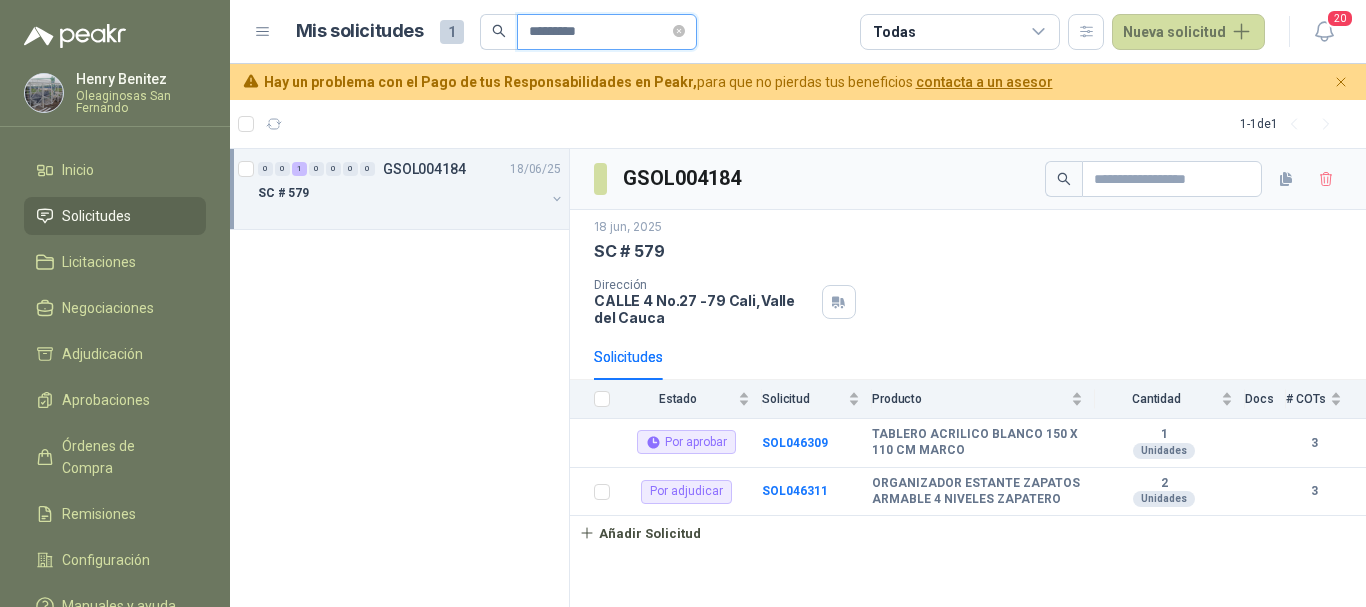 click on "*********" at bounding box center [599, 32] 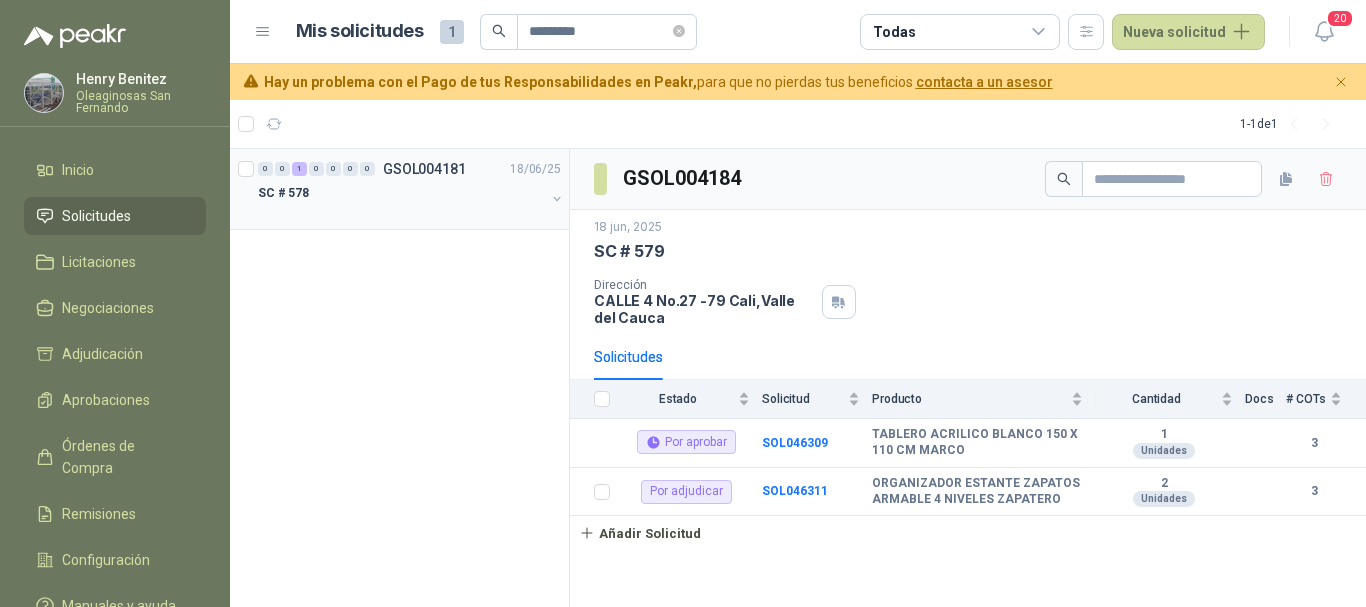click on "SC # 578" at bounding box center [283, 193] 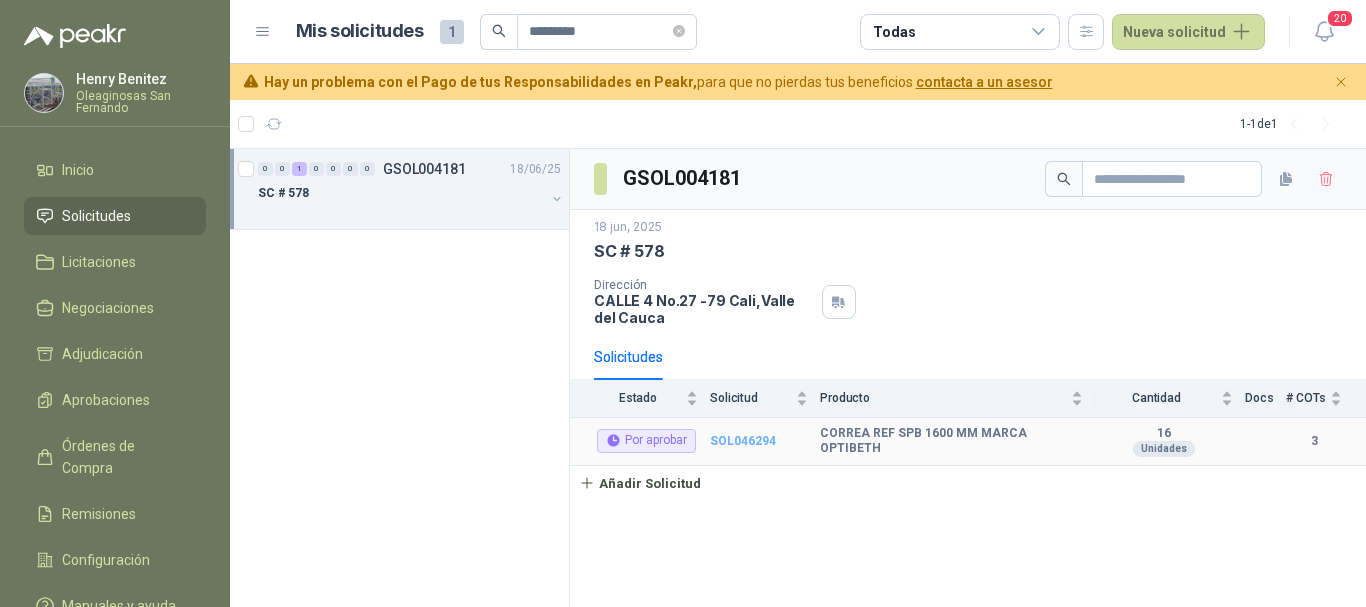 click on "SOL046294" at bounding box center (743, 441) 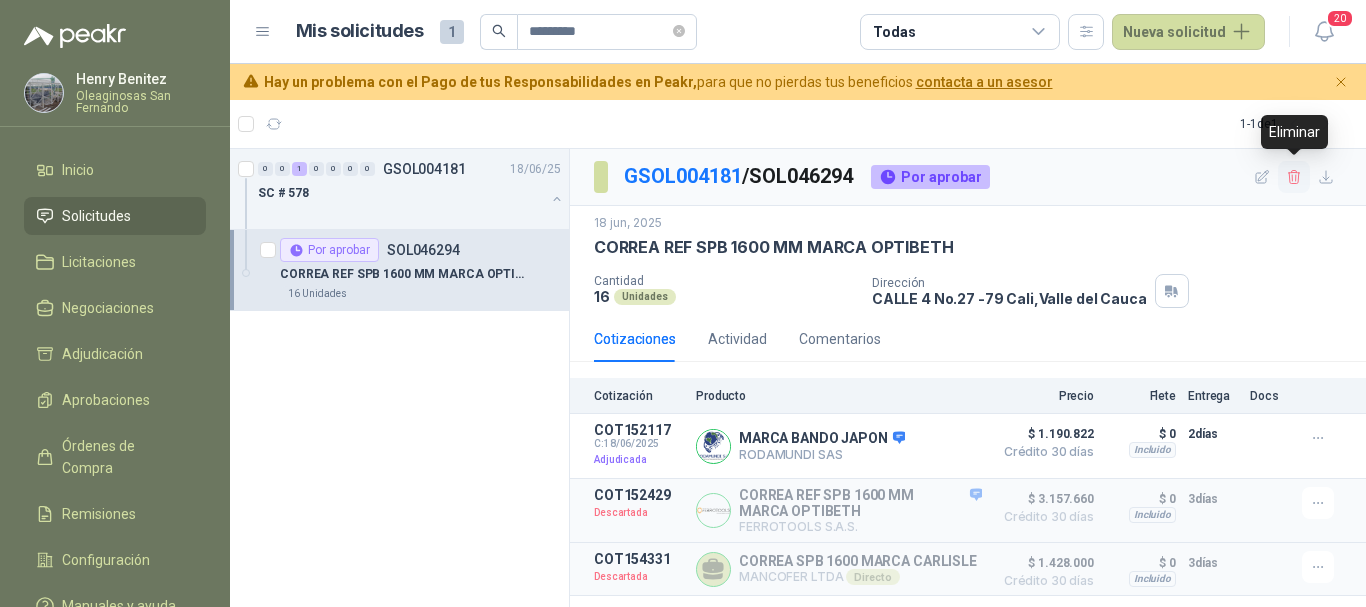 click 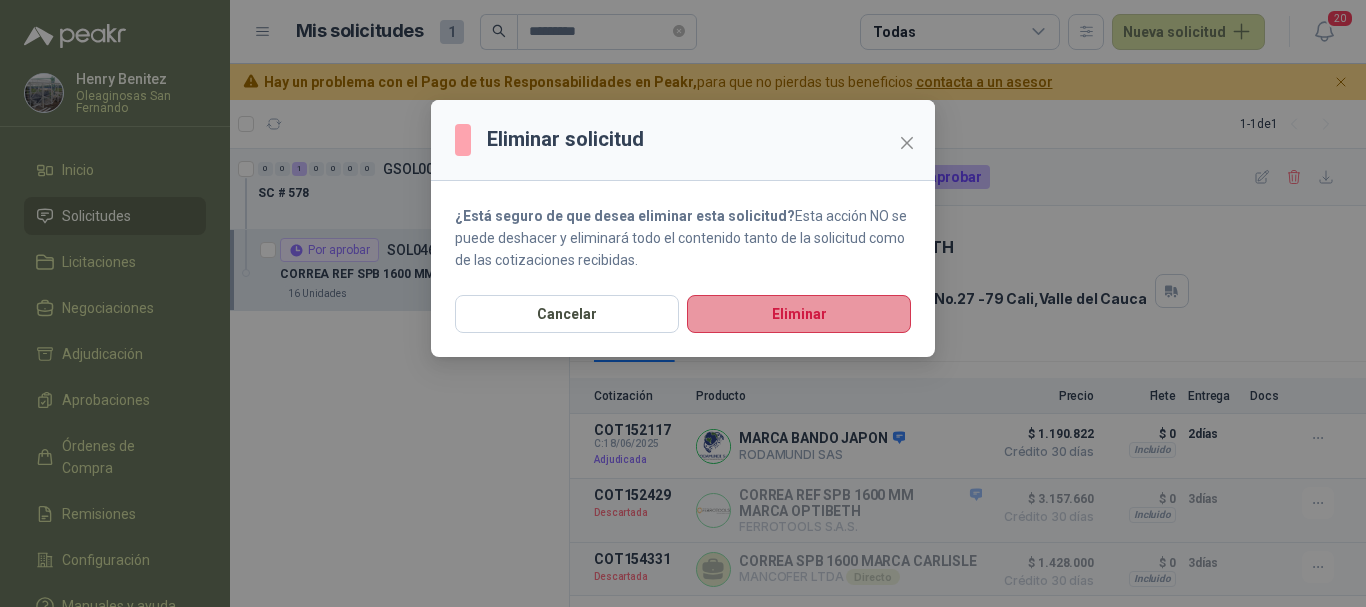 click on "Eliminar" at bounding box center [799, 314] 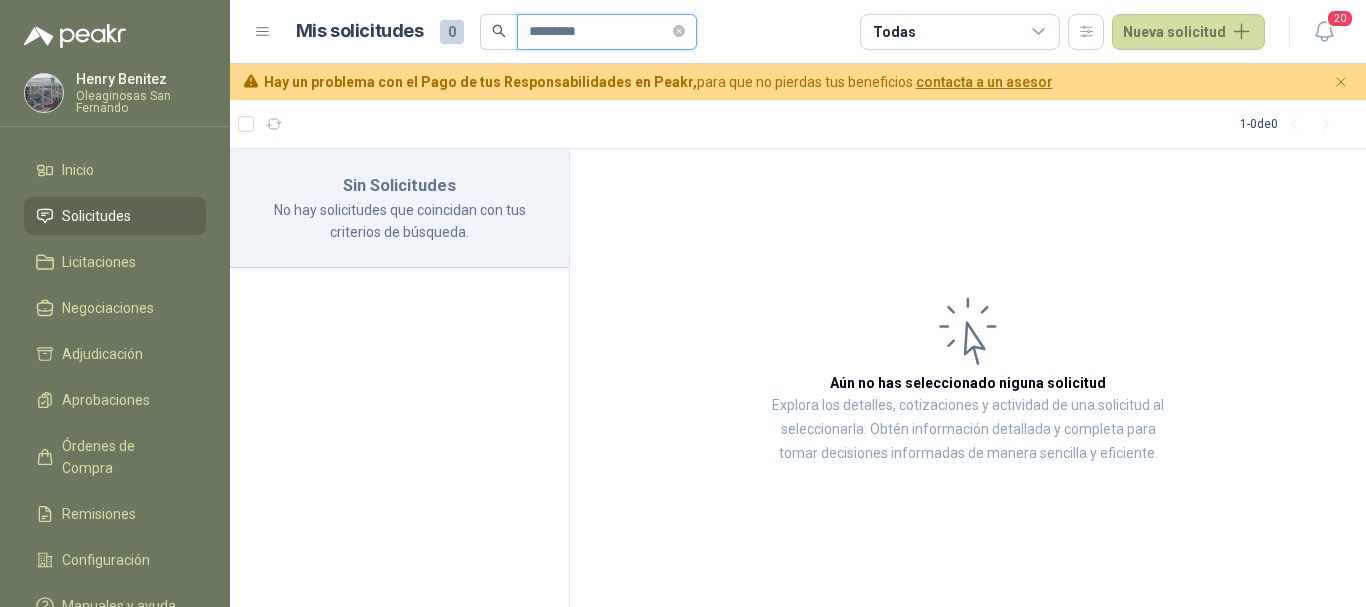 click on "*********" at bounding box center [599, 32] 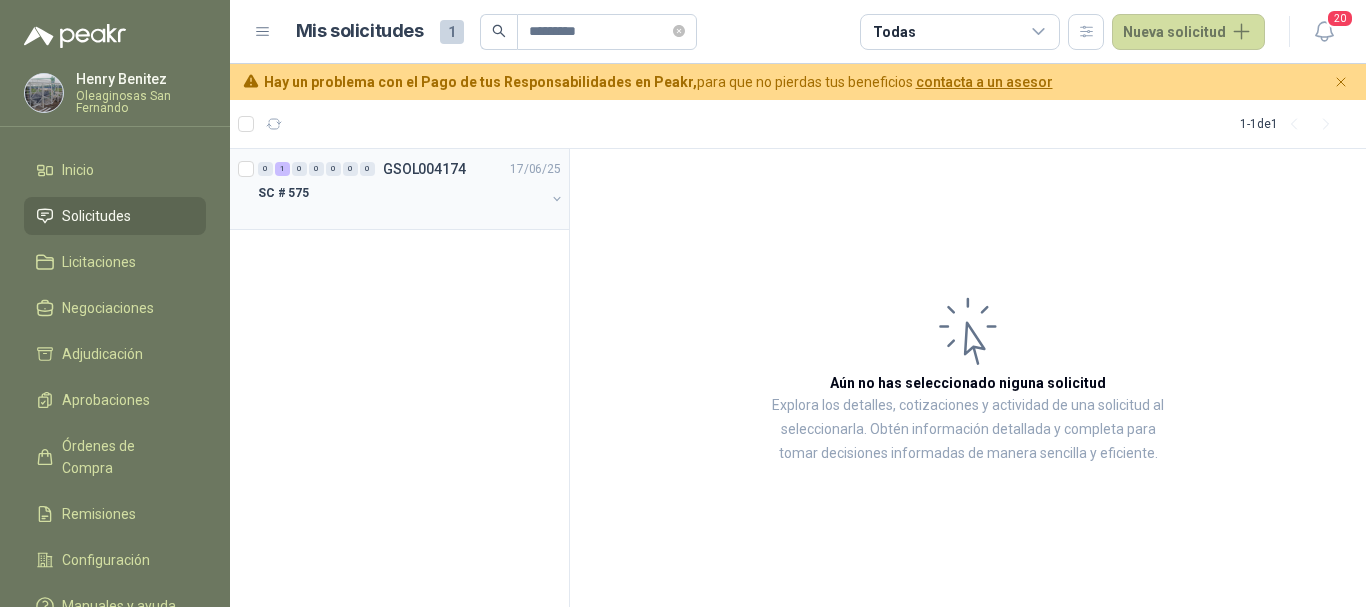 click on "SC # 575" at bounding box center [283, 193] 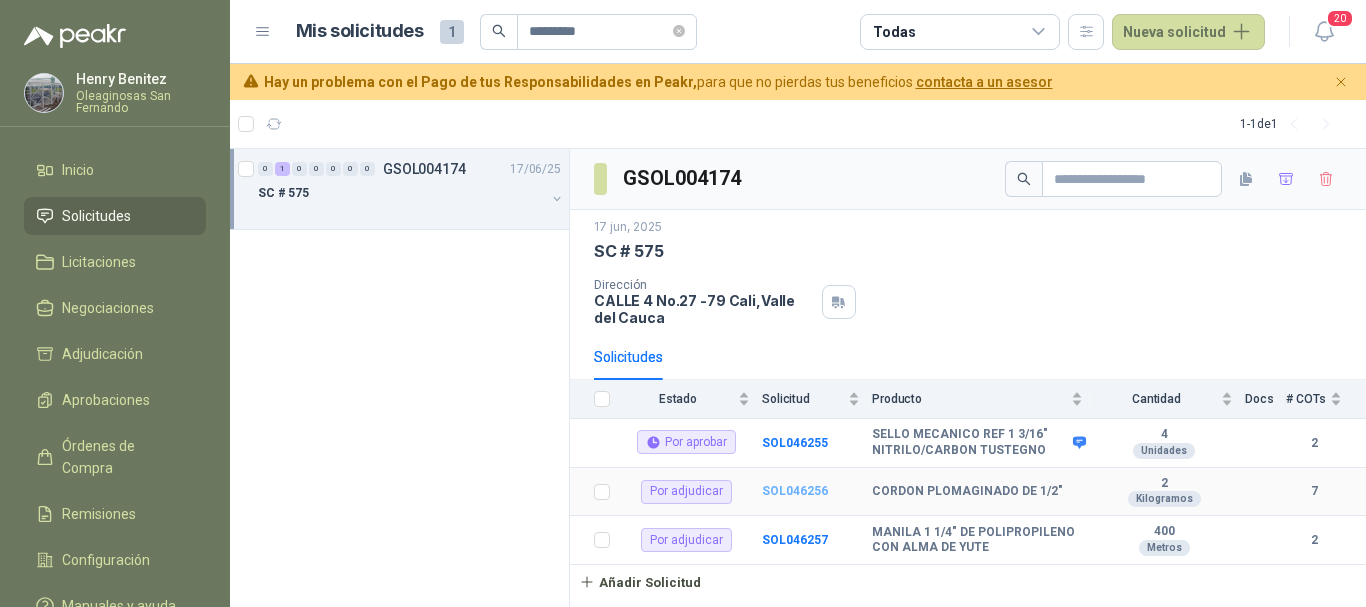 click on "SOL046256" at bounding box center (795, 491) 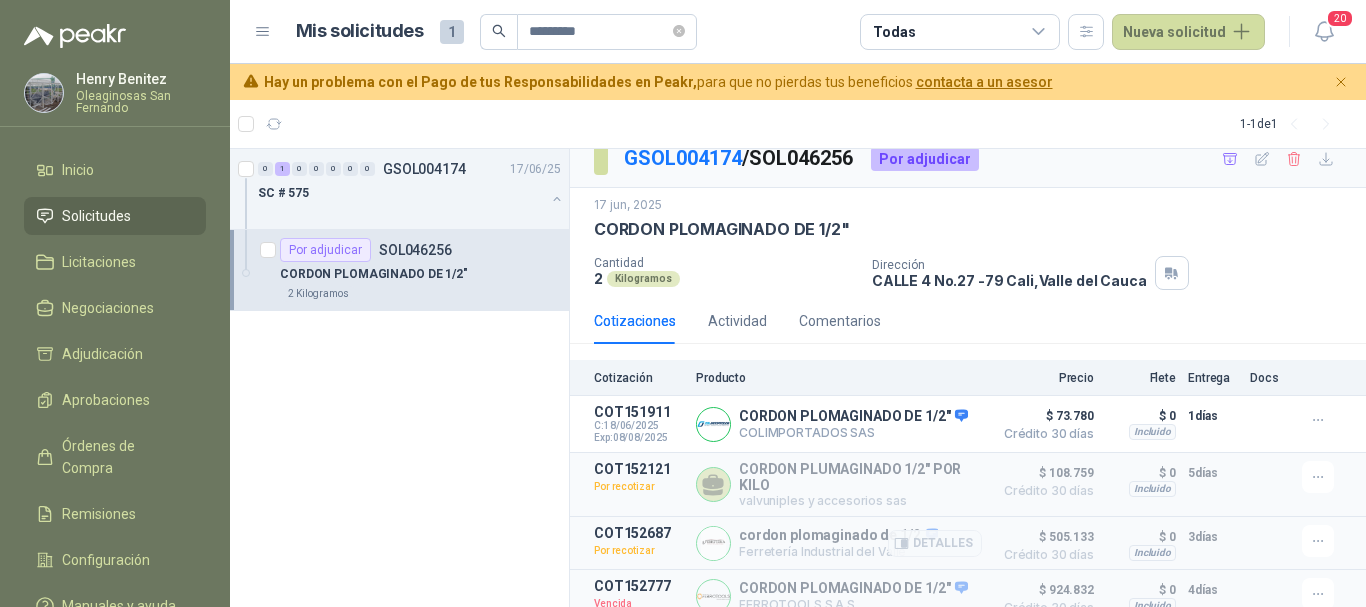 scroll, scrollTop: 12, scrollLeft: 0, axis: vertical 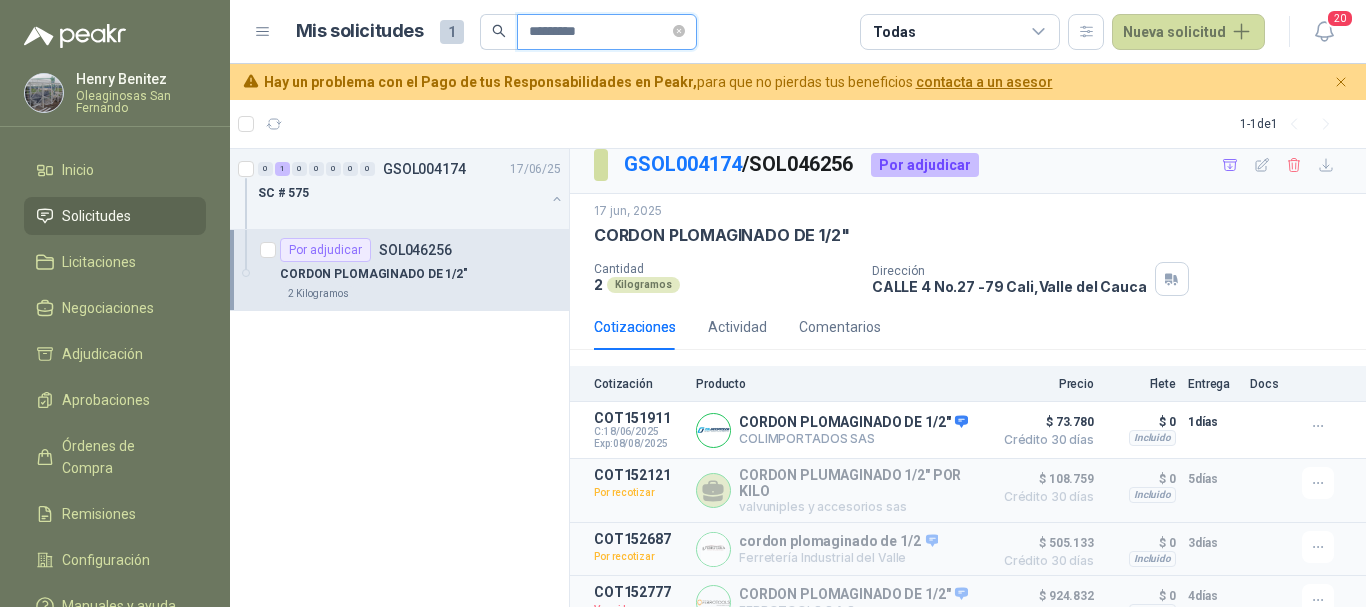 click on "*********" at bounding box center (599, 32) 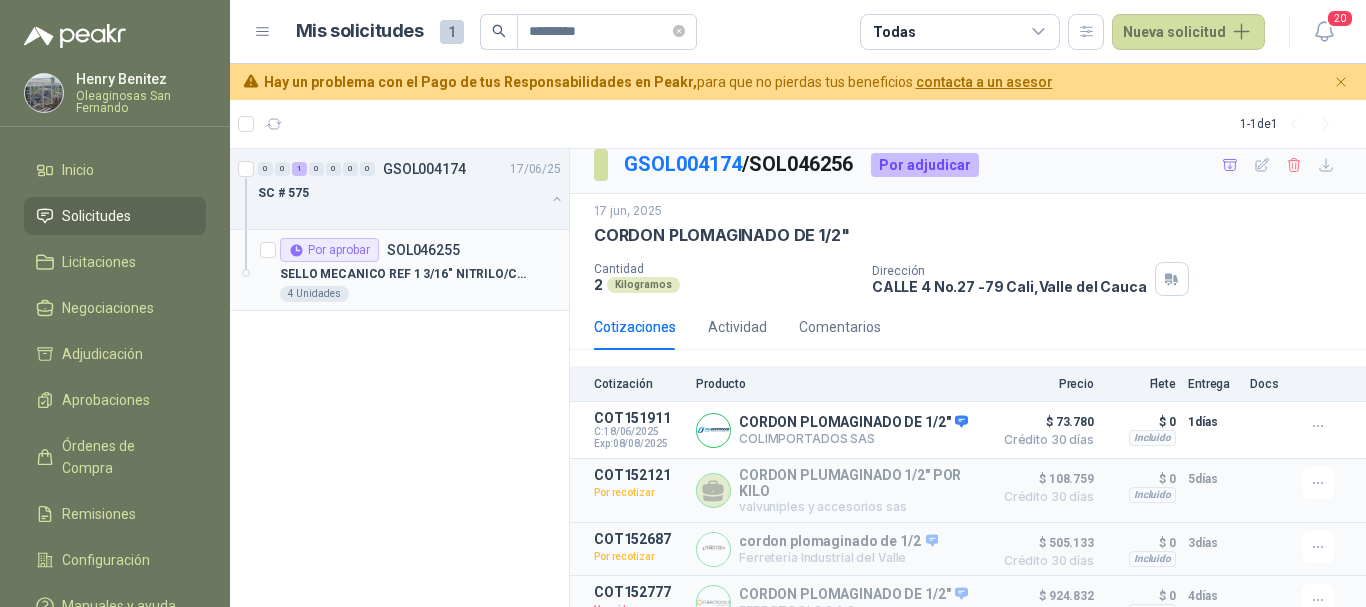 click on "SELLO MECANICO REF 1  3/16" NITRILO/CARBON TUSTEGNO" at bounding box center (404, 274) 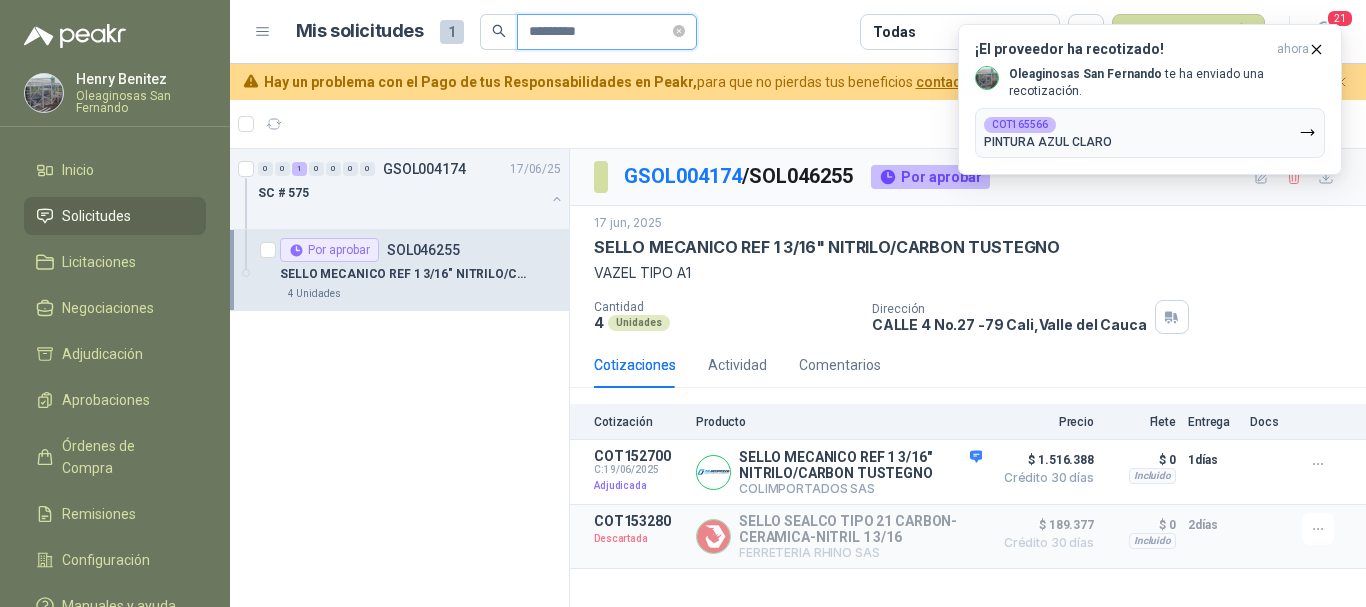 click on "*********" at bounding box center [599, 32] 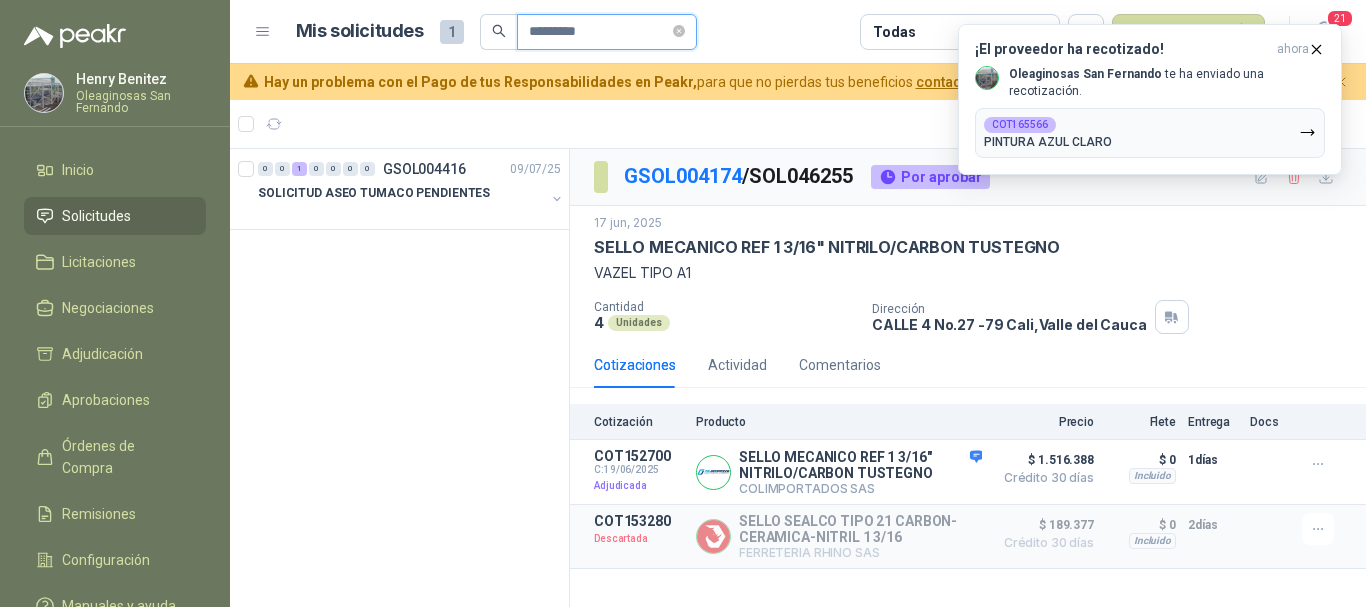 type on "*********" 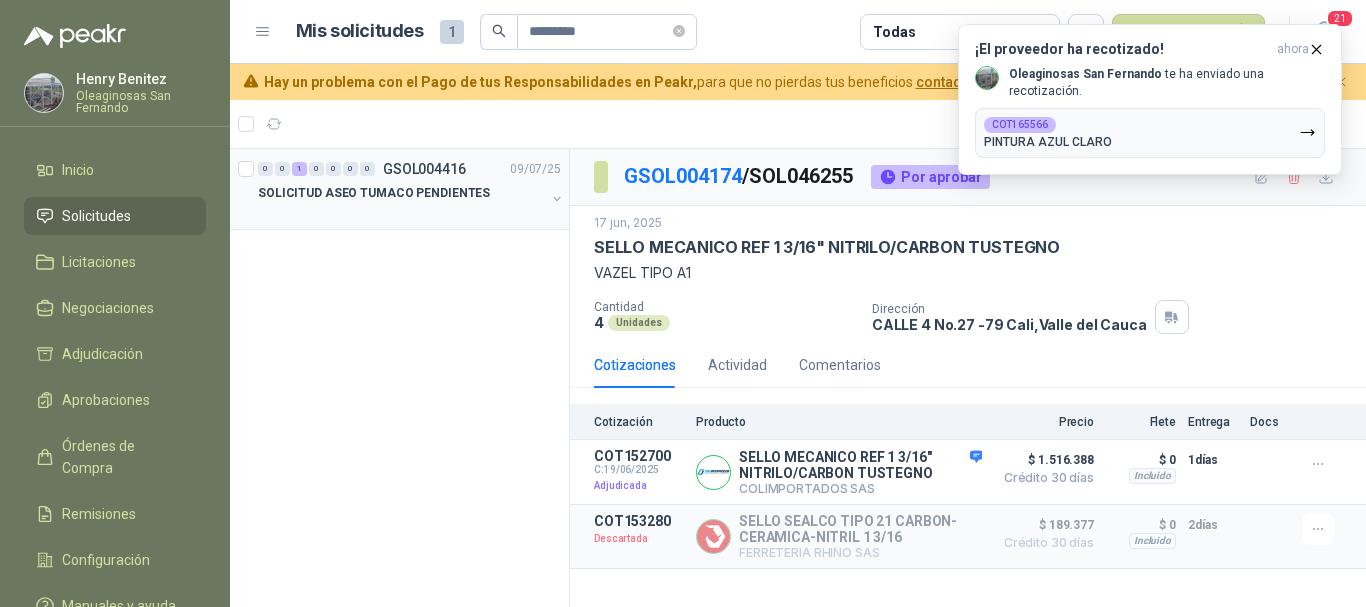 click on "SOLICITUD ASEO TUMACO PENDIENTES" at bounding box center [374, 193] 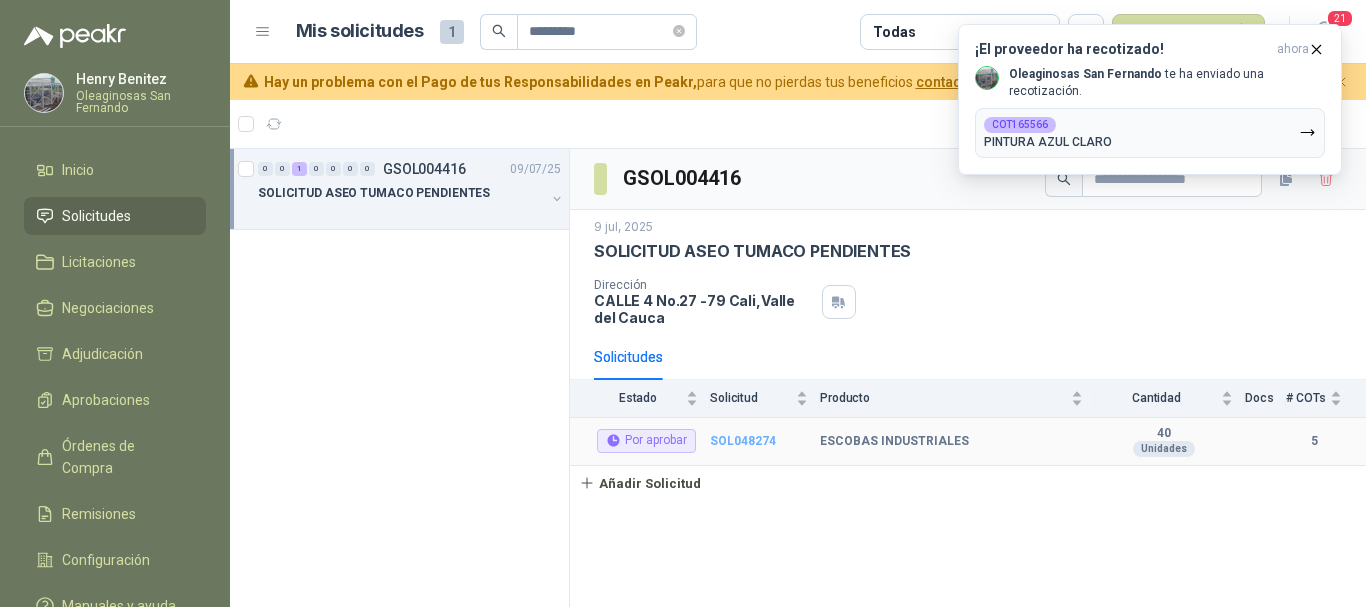 click on "SOL048274" at bounding box center (743, 441) 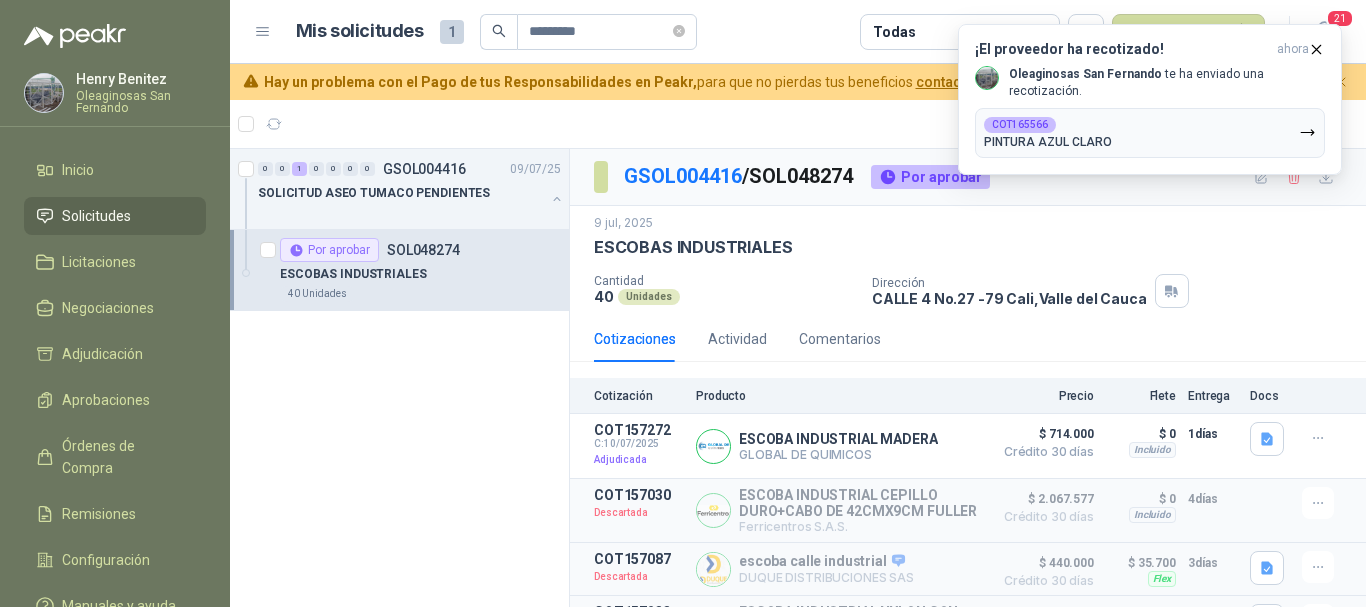 click on "Mis solicitudes 1 ********* Todas Nueva solicitud" at bounding box center [781, 32] 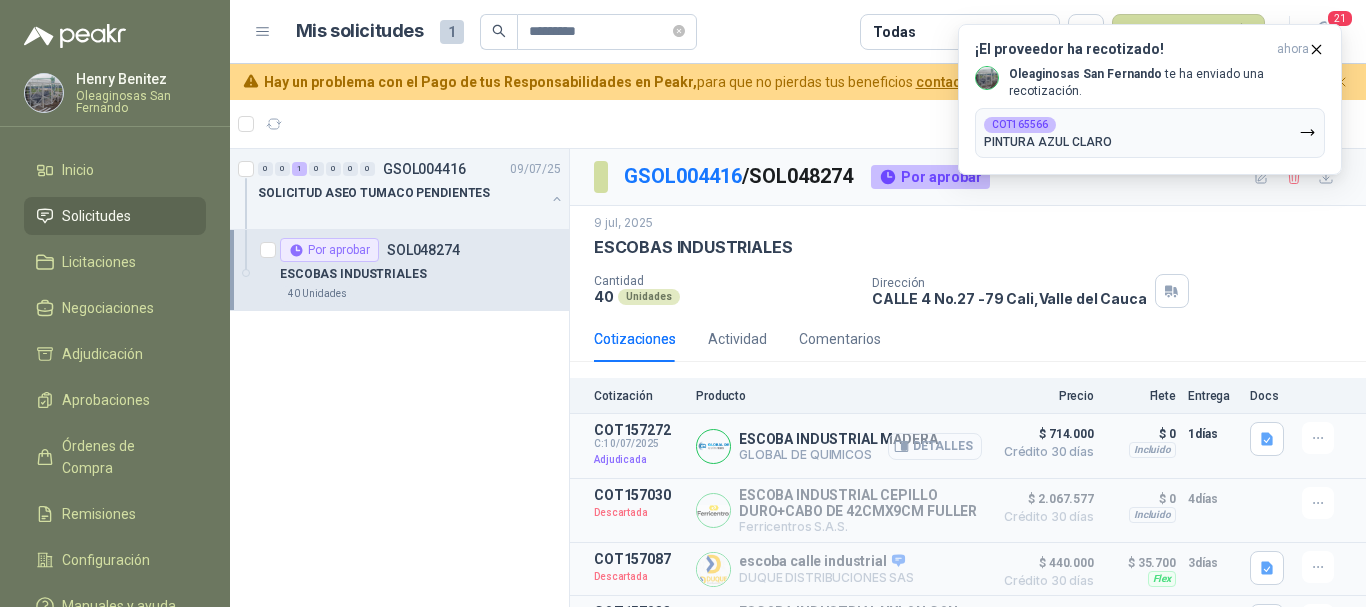 click on "Detalles" at bounding box center (935, 446) 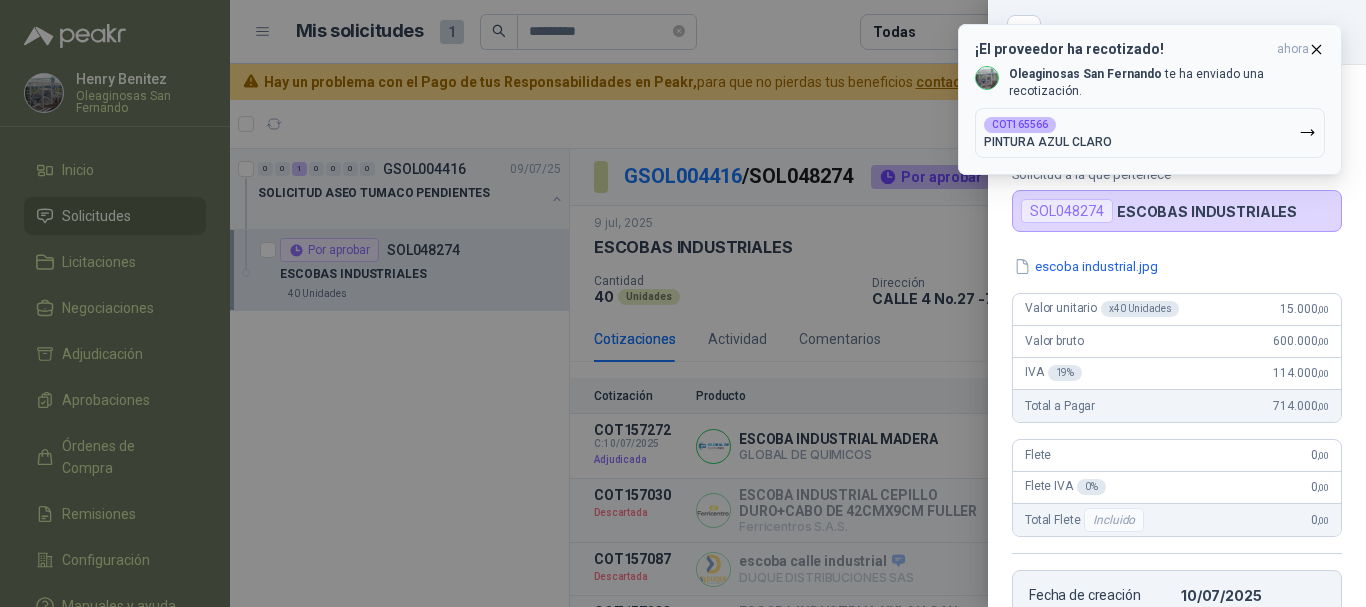 click 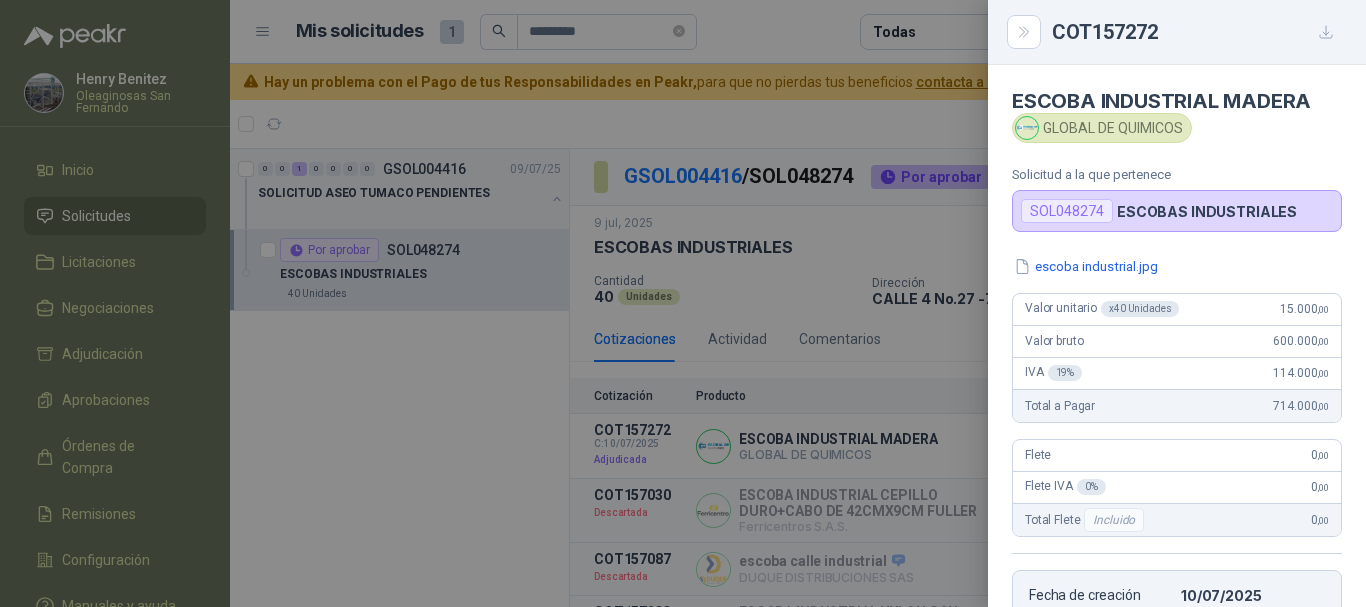 click at bounding box center (683, 303) 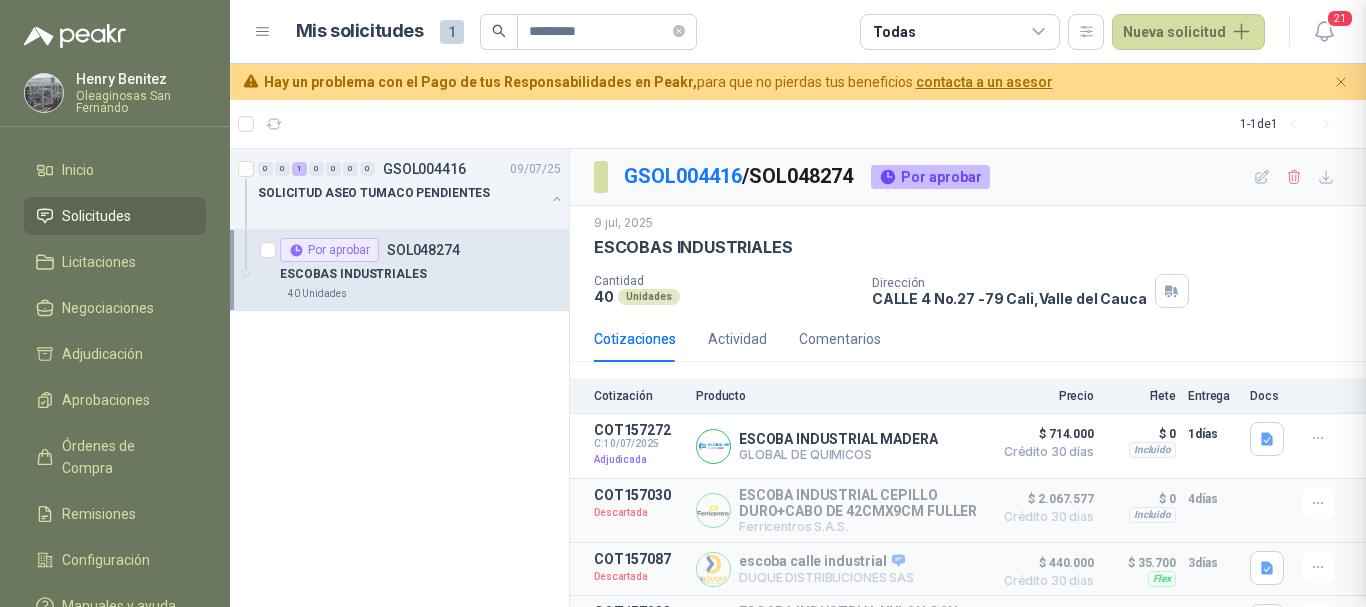 type 